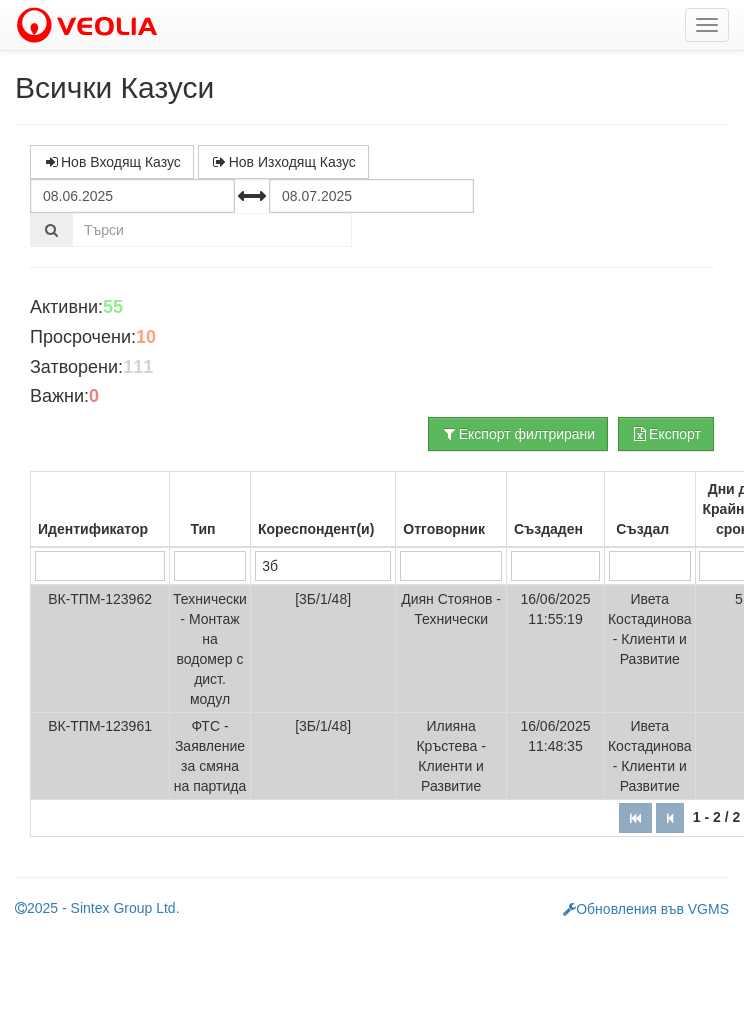 scroll, scrollTop: 0, scrollLeft: 0, axis: both 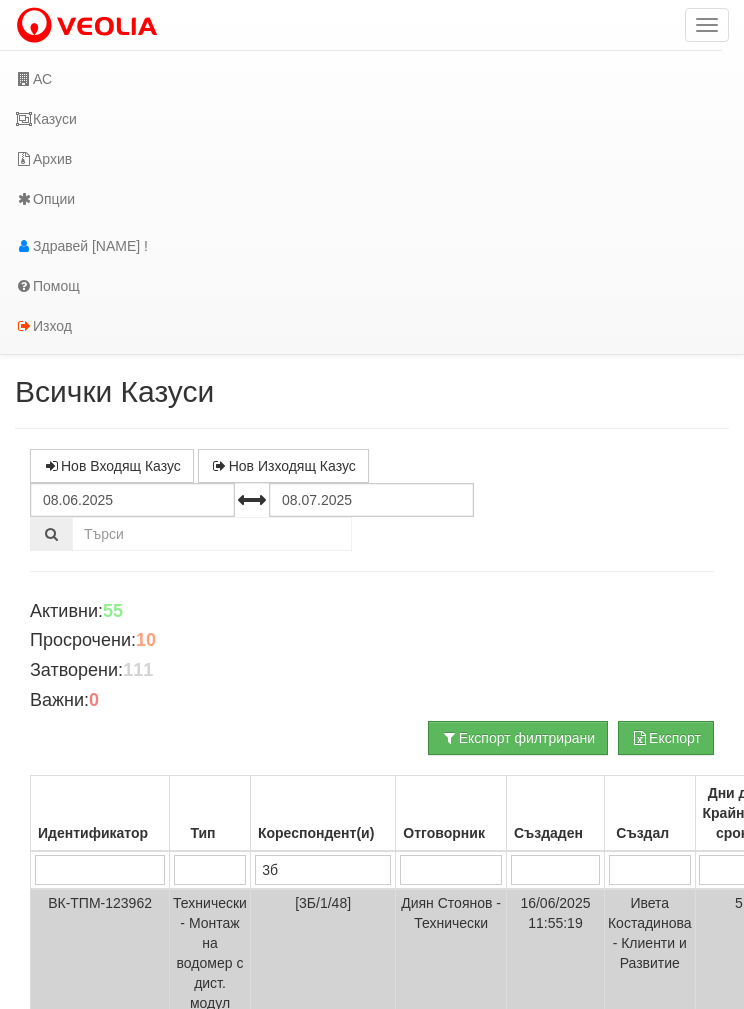 click on "АС" at bounding box center (361, 79) 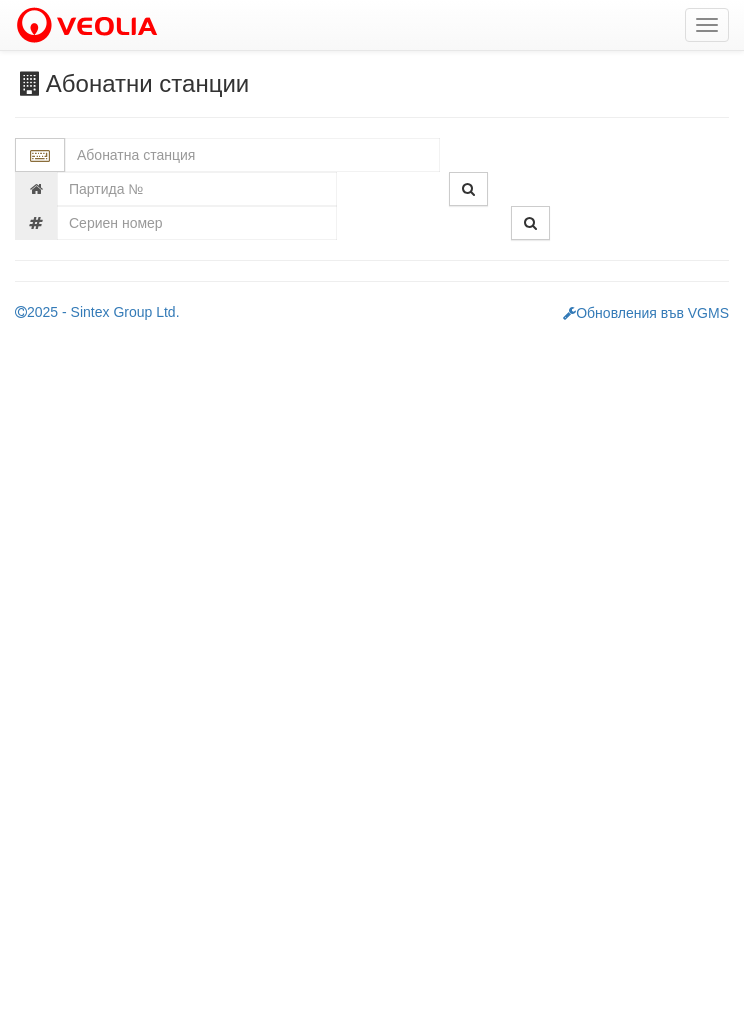 scroll, scrollTop: 0, scrollLeft: 0, axis: both 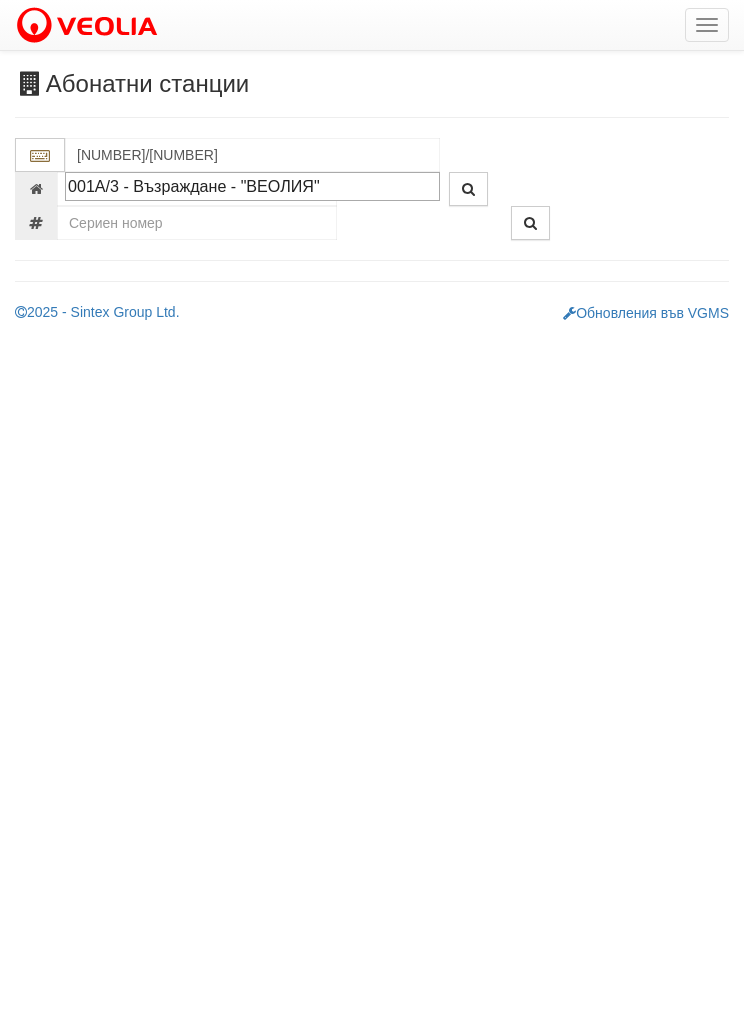 click on "001А/3 - Възраждане - "ВЕОЛИЯ"" at bounding box center (252, 186) 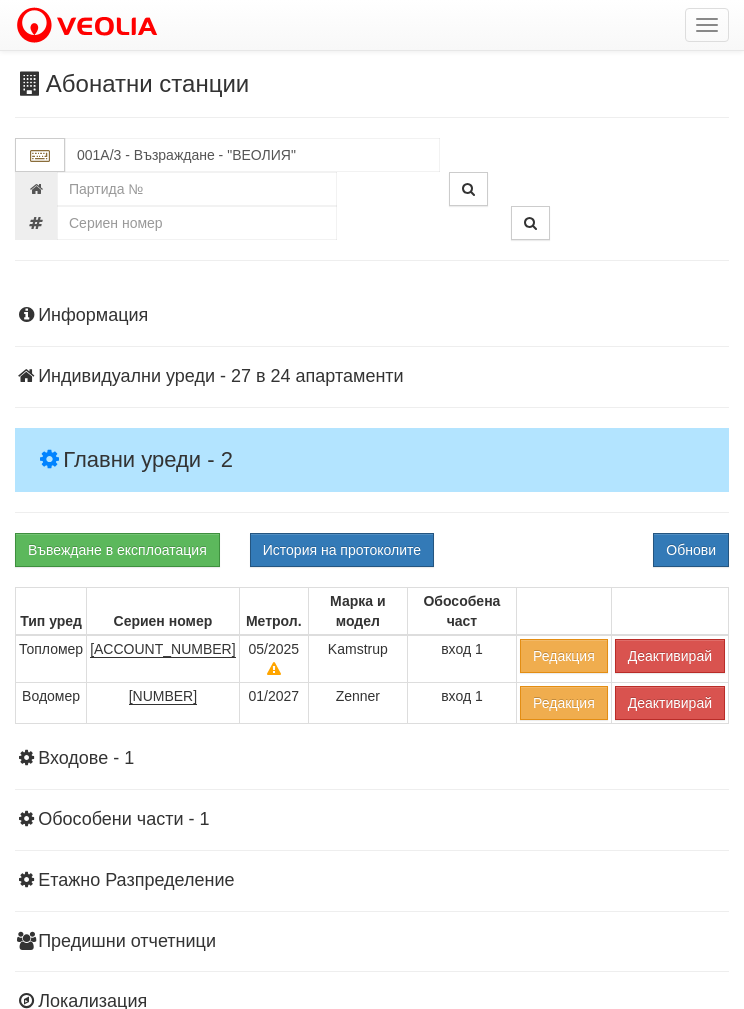 click on "Деактивирай" at bounding box center [670, 656] 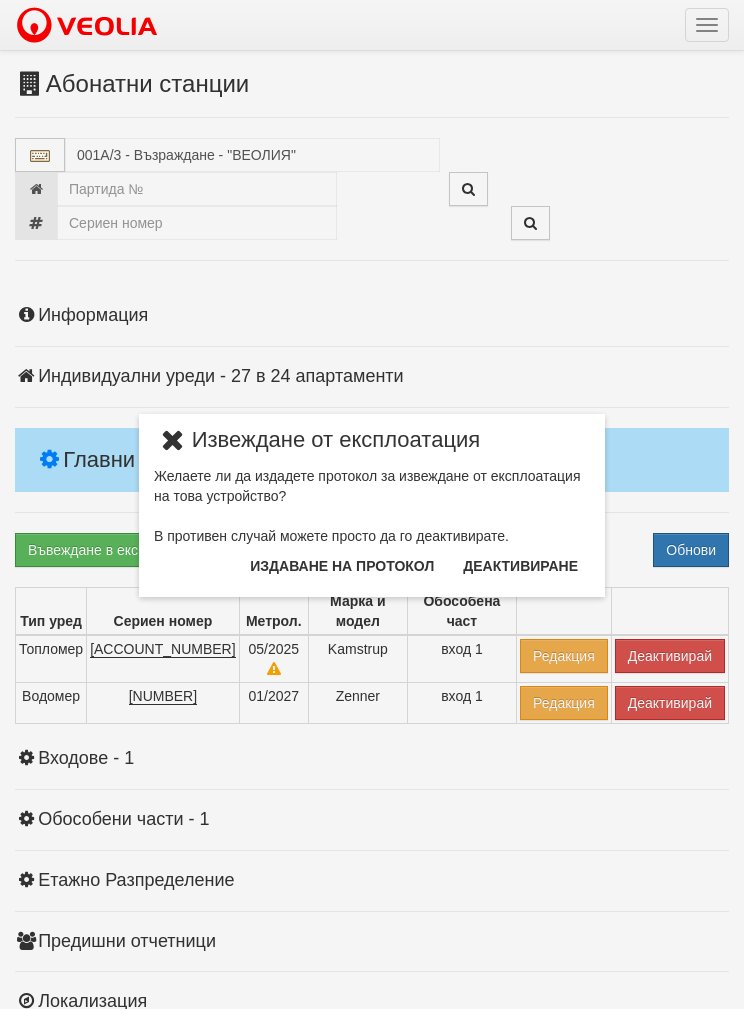 click on "Издаване на протокол" at bounding box center (342, 566) 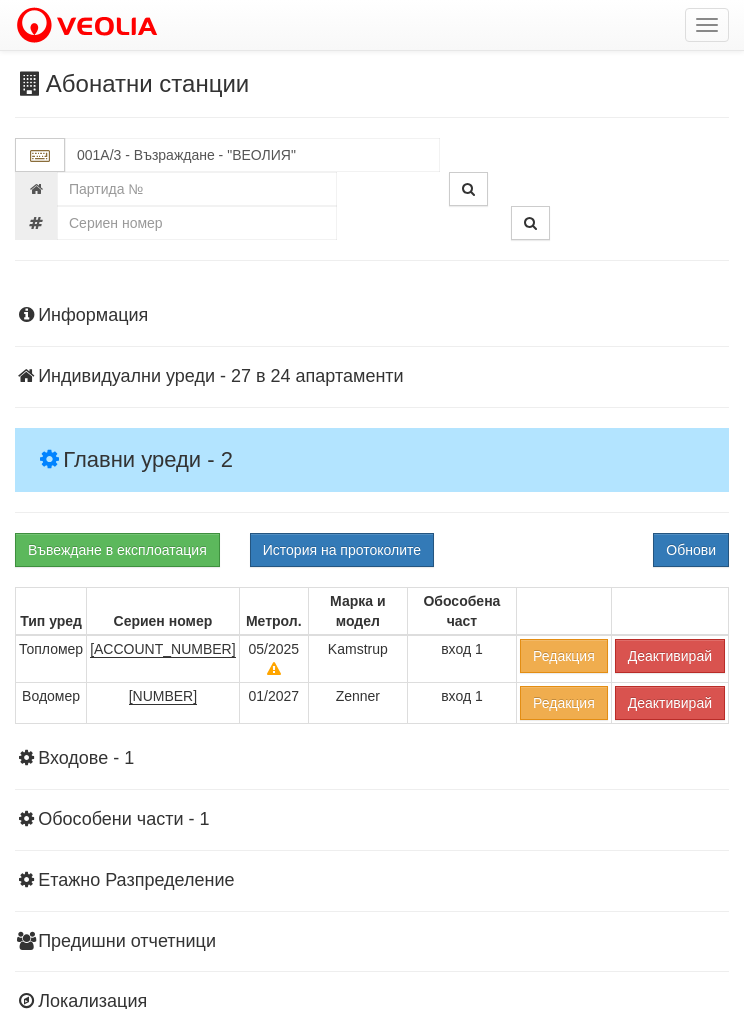click on "Информация
Параметри
Брой Апартаменти:
24
Ползватели 05/2025
29  %
0  % 56" at bounding box center [372, 687] 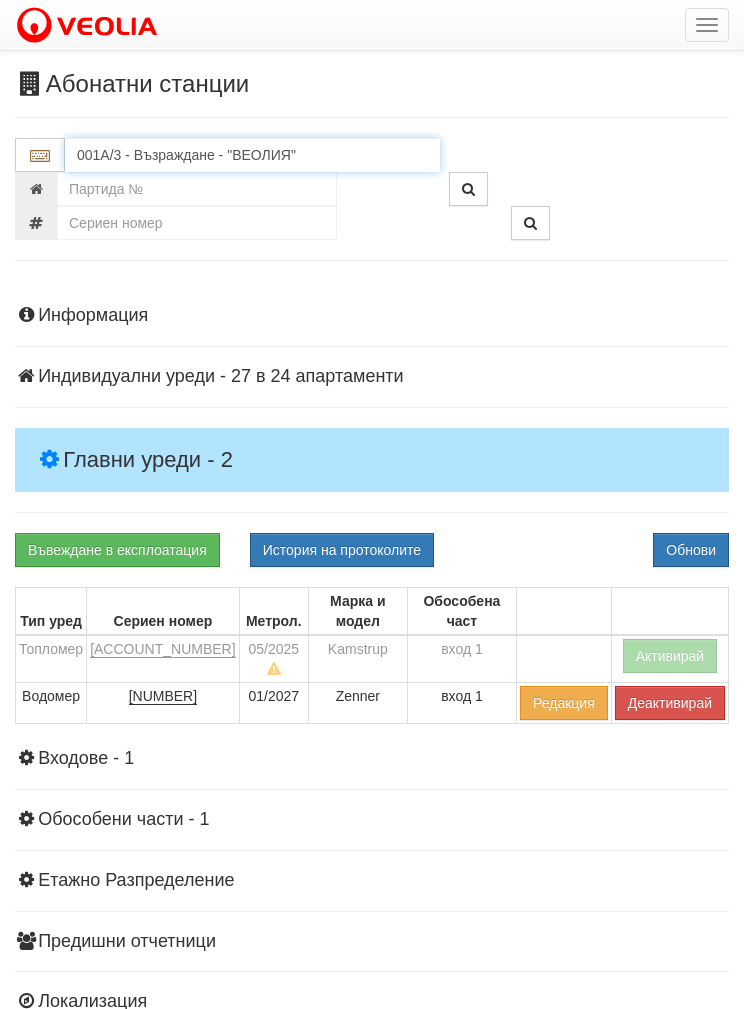 click on "001А/3 - Възраждане - "ВЕОЛИЯ"" at bounding box center [252, 155] 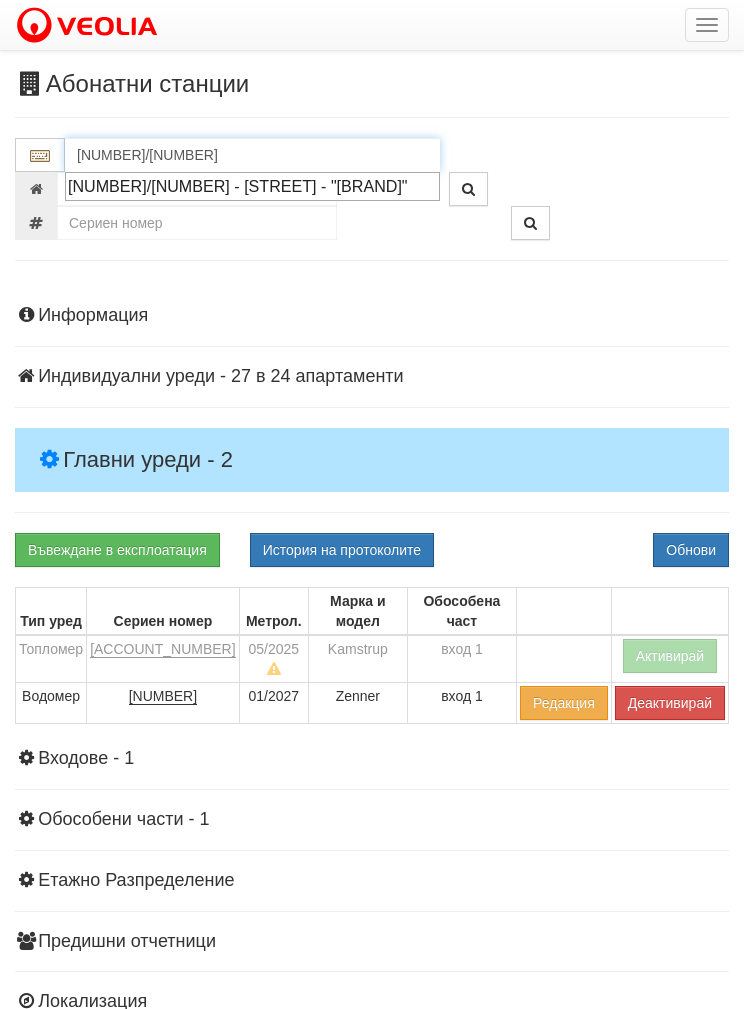 click on "[NUMBER]/[NUMBER] - [STREET] - "[BRAND]"" at bounding box center [252, 186] 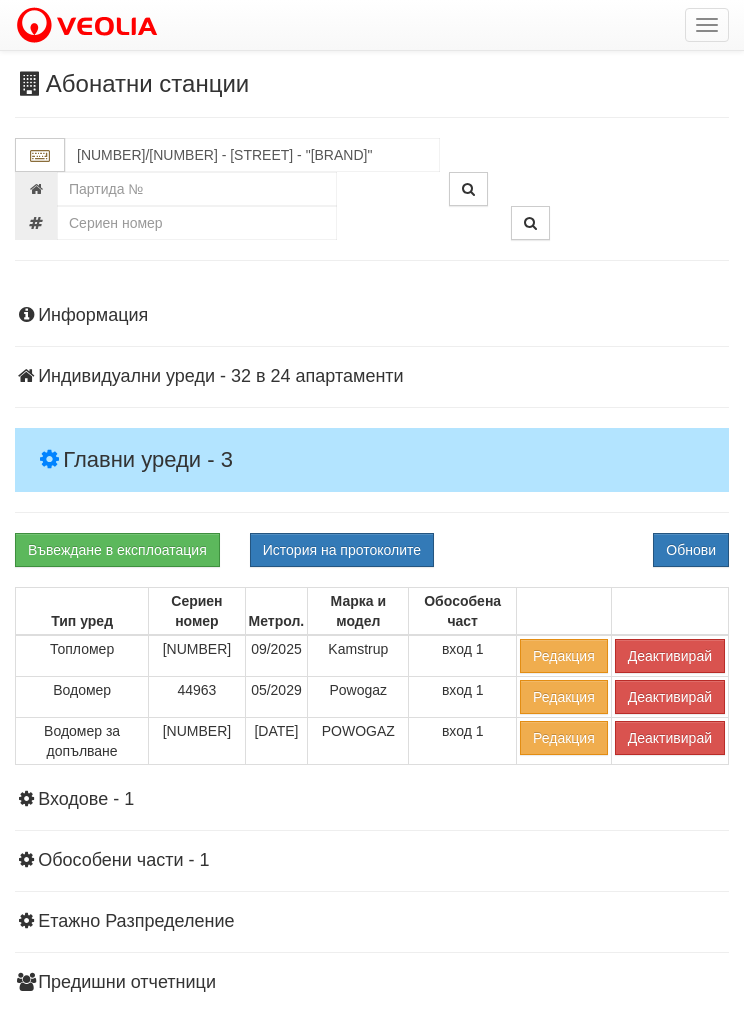 click on "Главни уреди - 3" at bounding box center [372, 460] 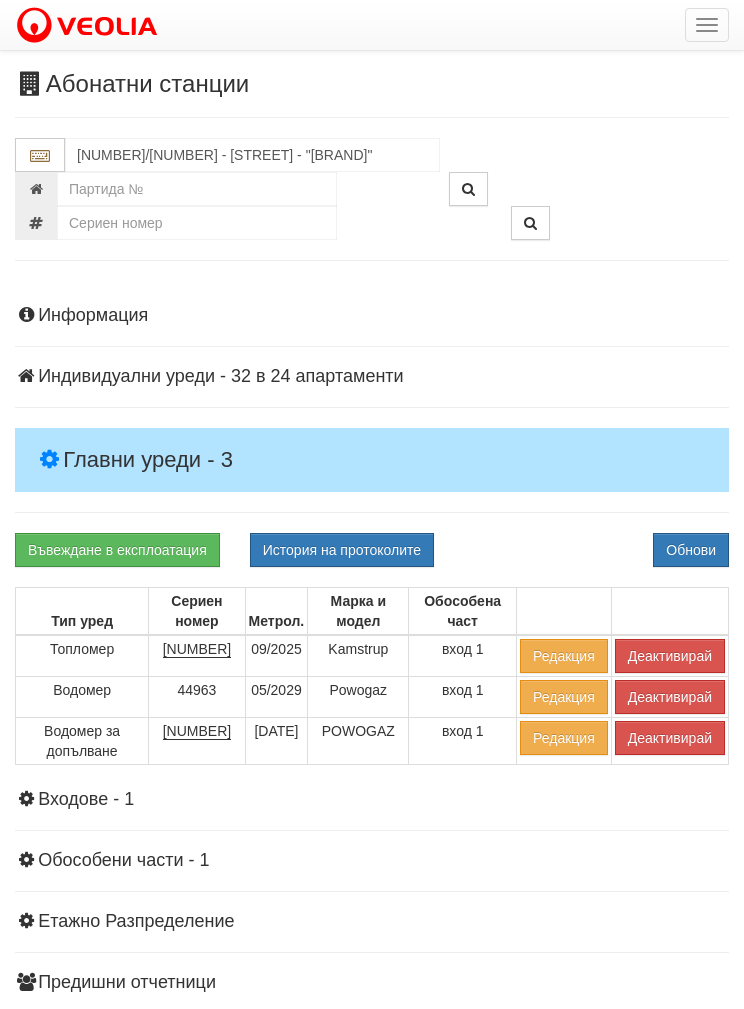 click on "Деактивирай" at bounding box center (670, 656) 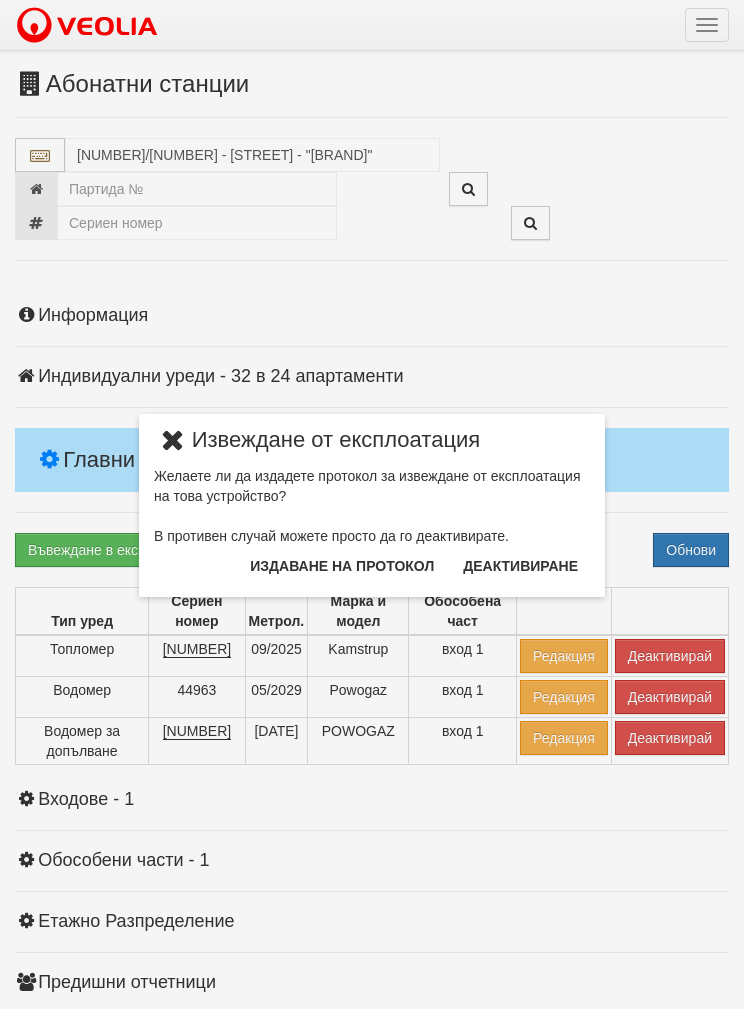 click on "Издаване на протокол" at bounding box center (342, 566) 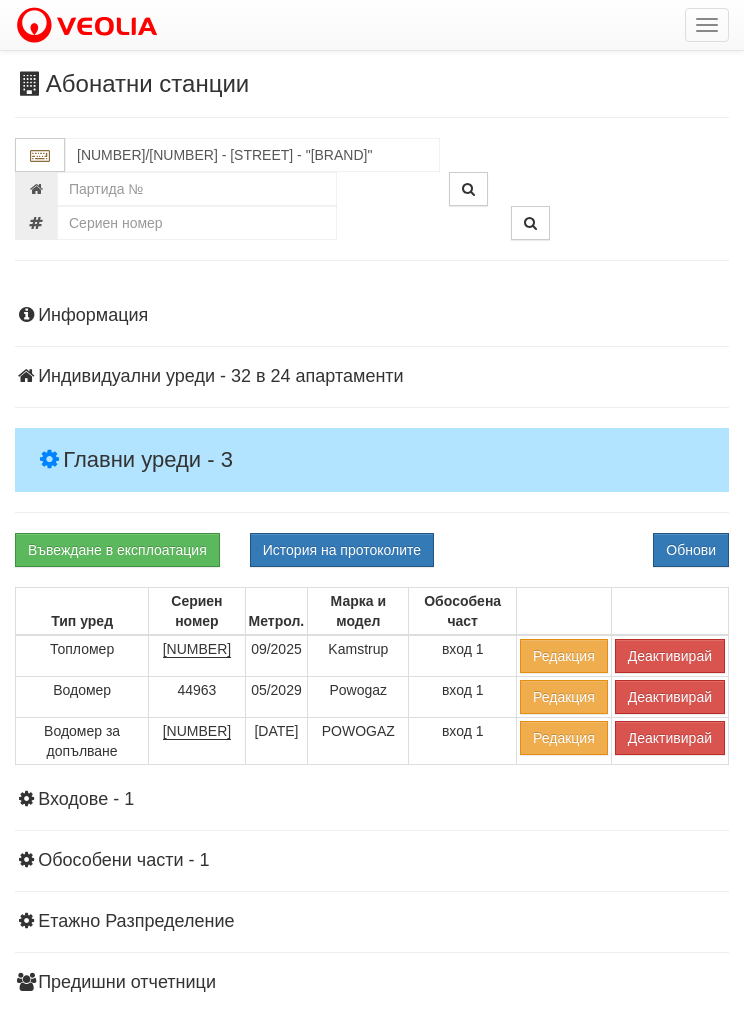 click on "Обнови" at bounding box center [691, 550] 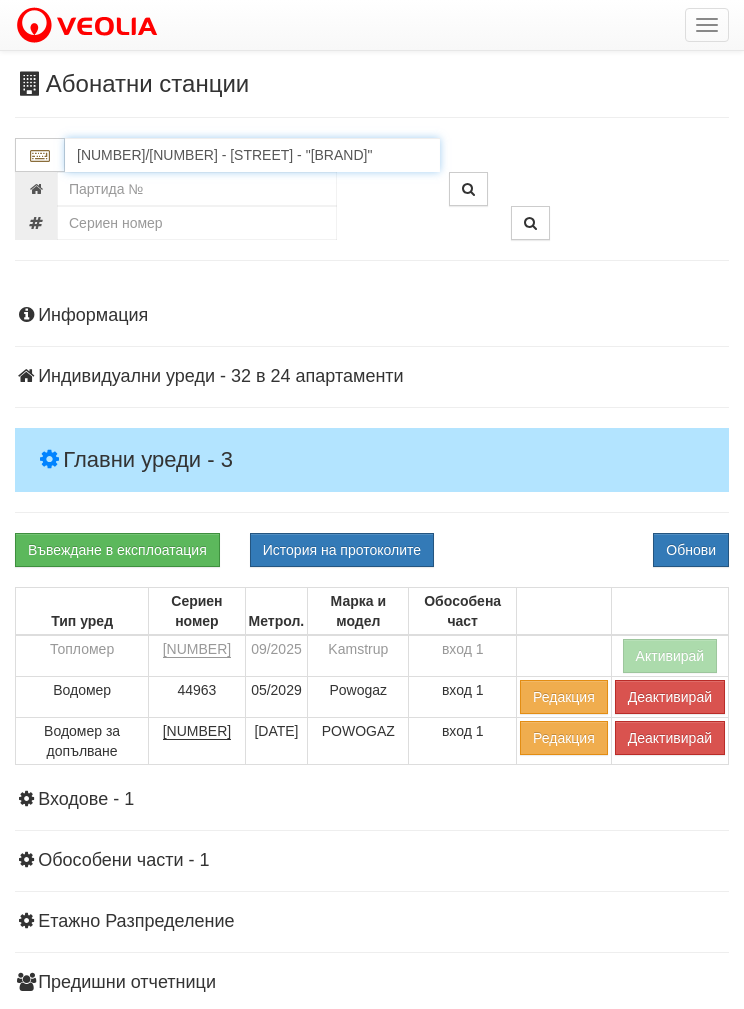 click on "[NUMBER]/[NUMBER] - [STREET] - "[BRAND]"" at bounding box center (252, 155) 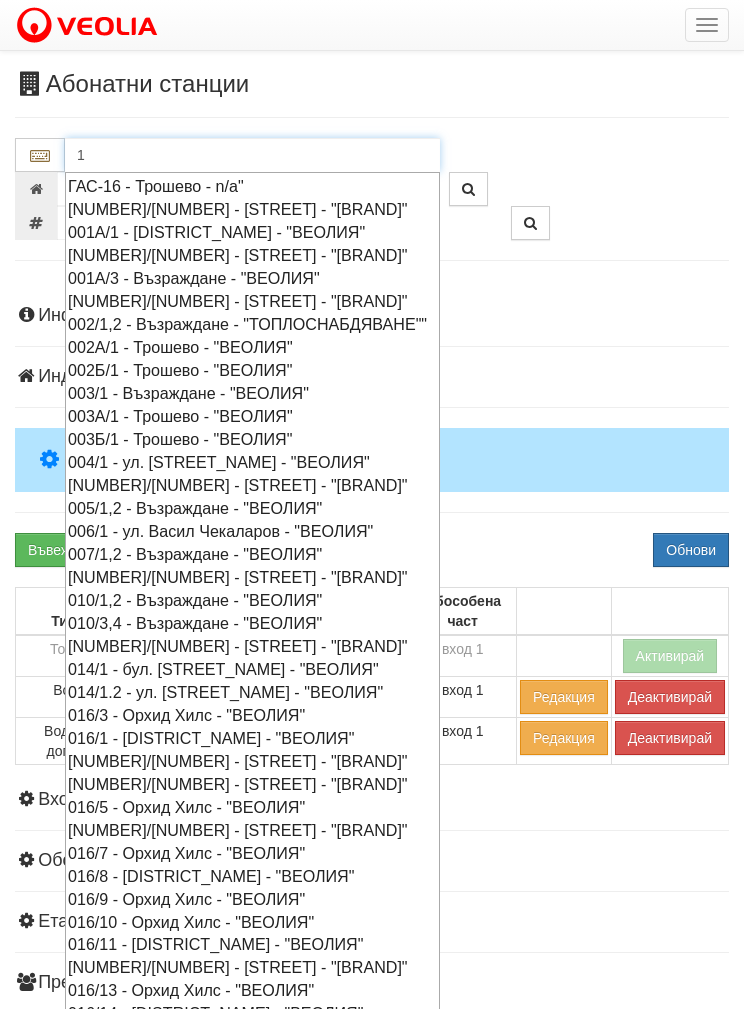 type on "1а" 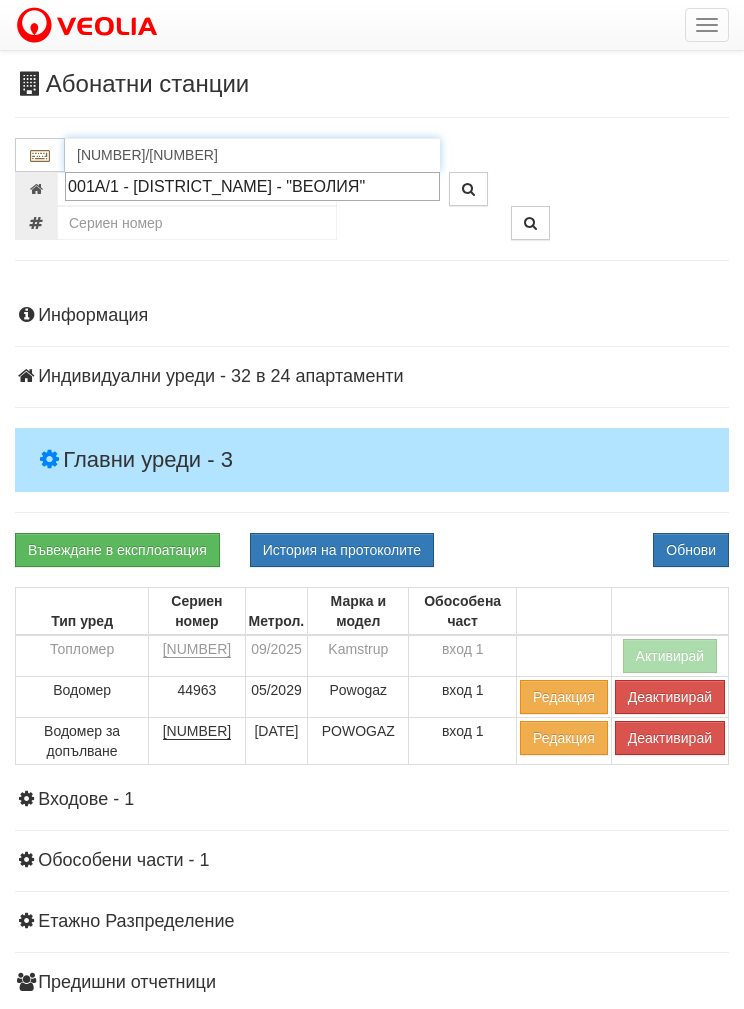 click on "001А/1 - [DISTRICT_NAME] - "ВЕОЛИЯ"" at bounding box center [252, 186] 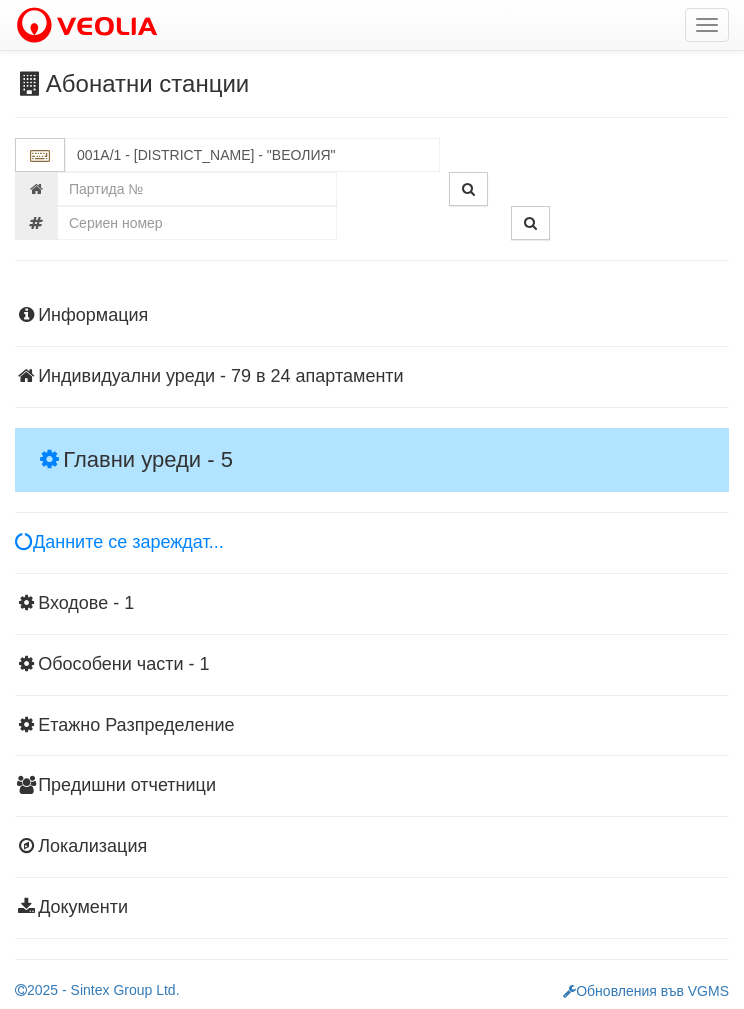 click on "Главни уреди - 5" at bounding box center (372, 460) 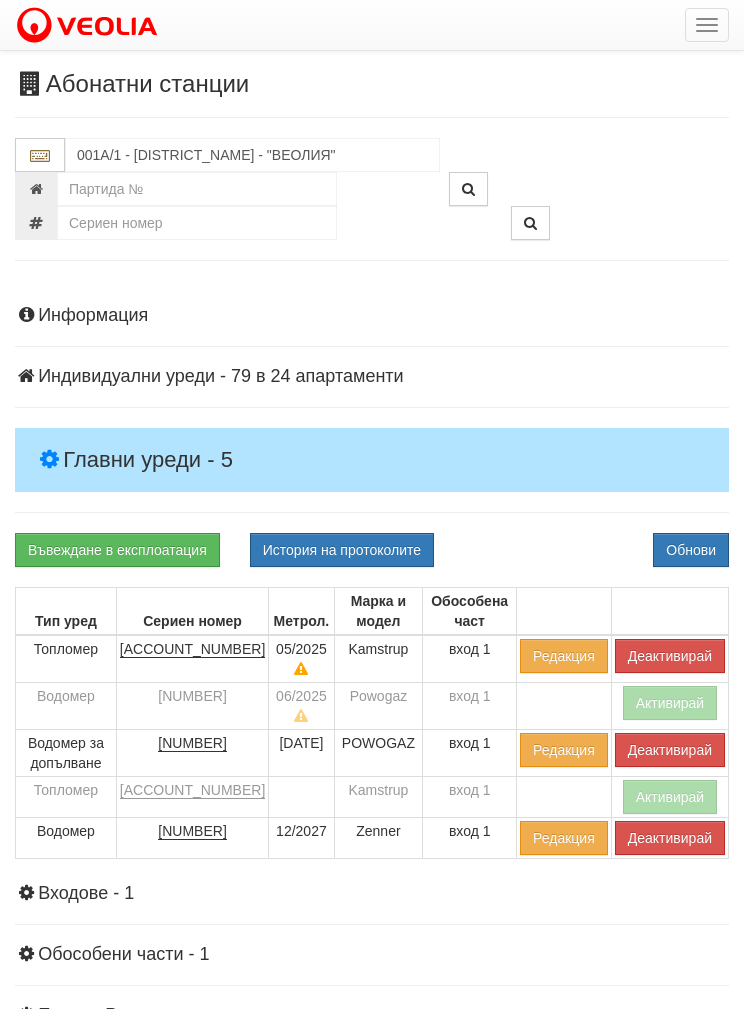 click on "Деактивирай" at bounding box center (670, 656) 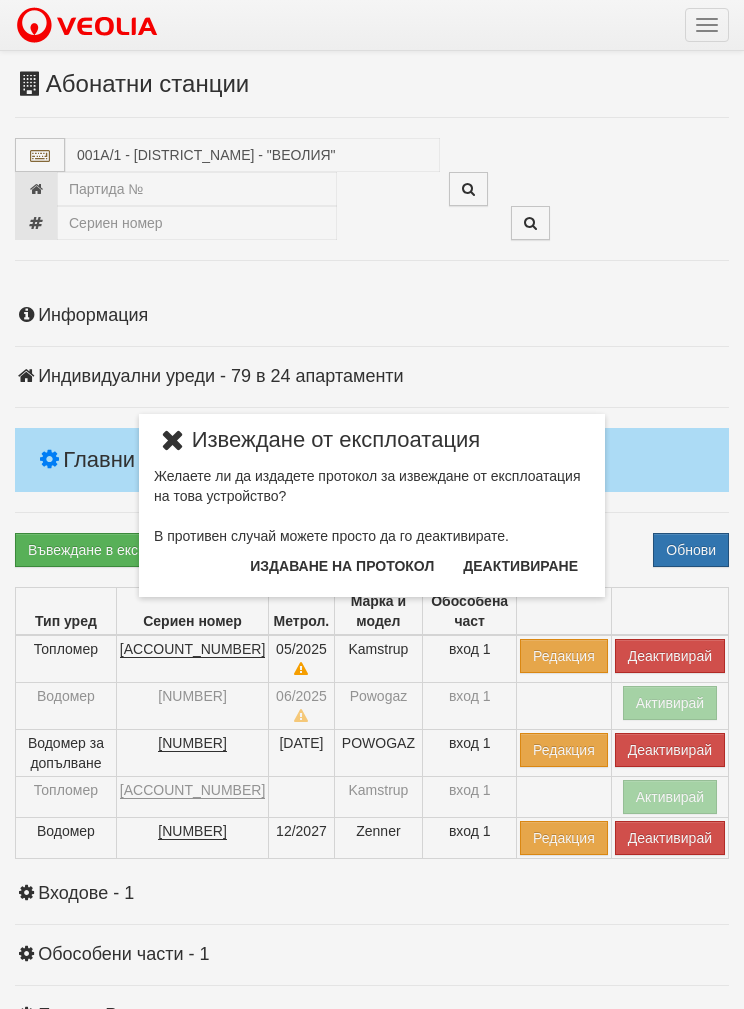 click on "Издаване на протокол" at bounding box center [342, 566] 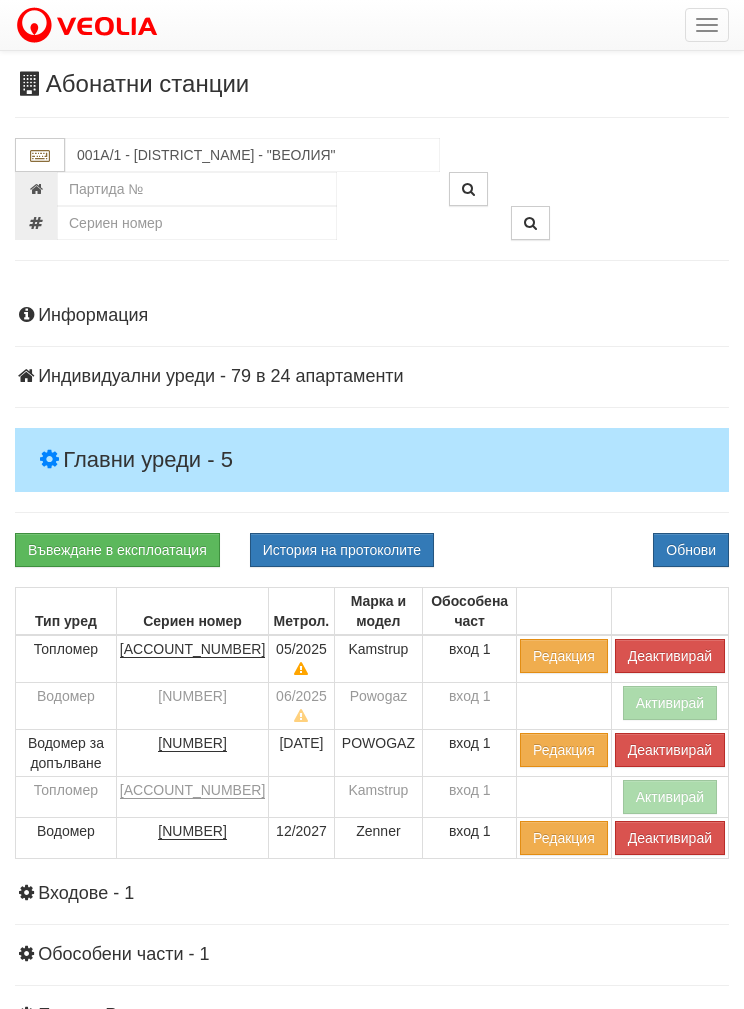 click on "Обнови" at bounding box center (691, 550) 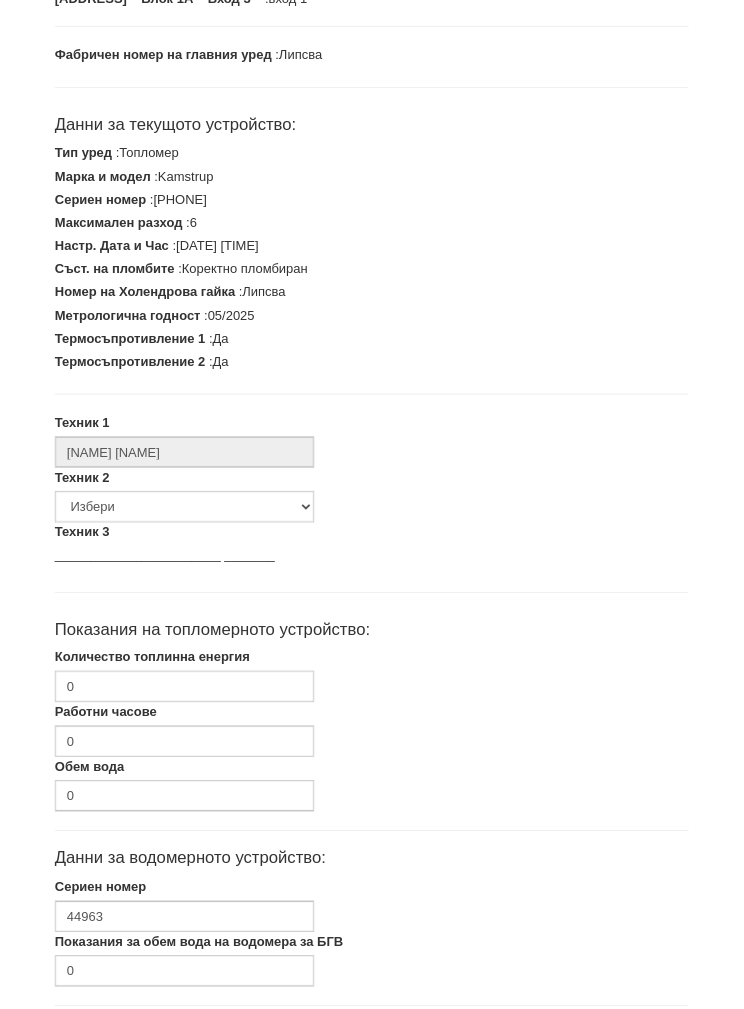 scroll, scrollTop: 372, scrollLeft: 0, axis: vertical 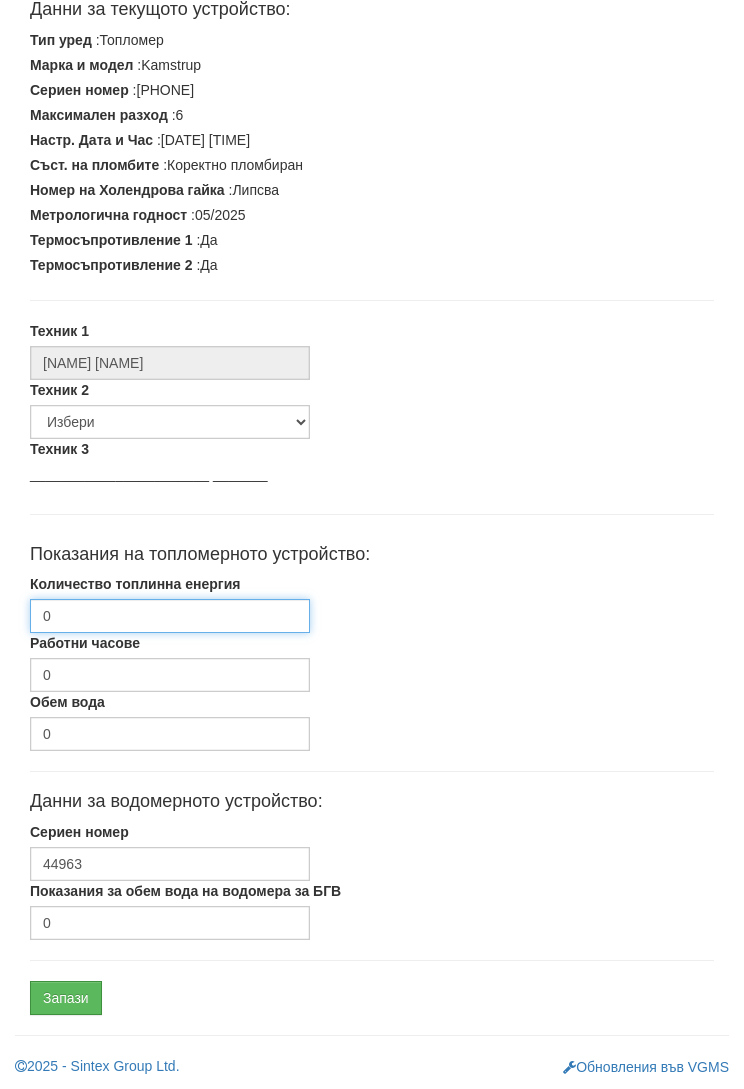 click on "0" at bounding box center [170, 616] 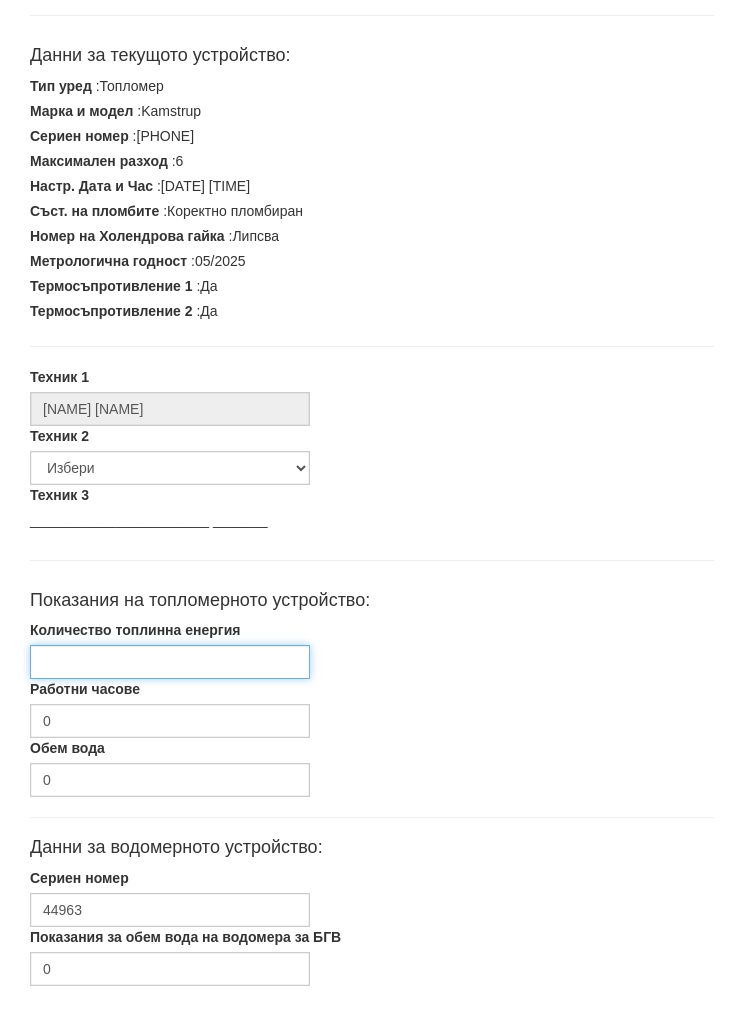 scroll, scrollTop: 452, scrollLeft: 0, axis: vertical 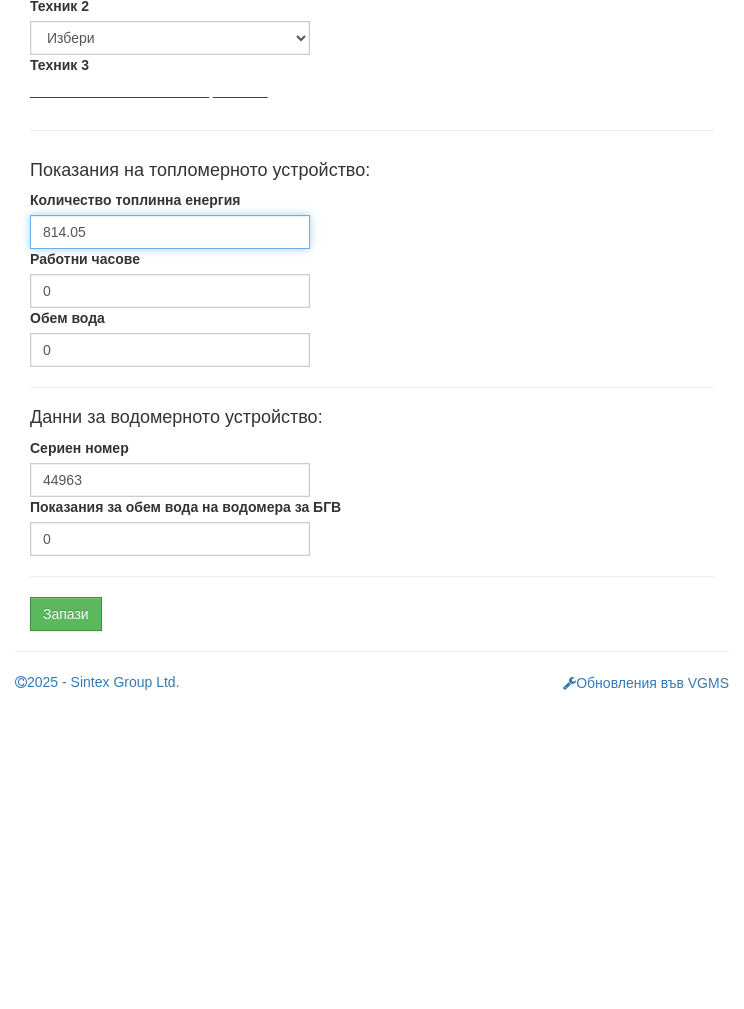 type on "814.05" 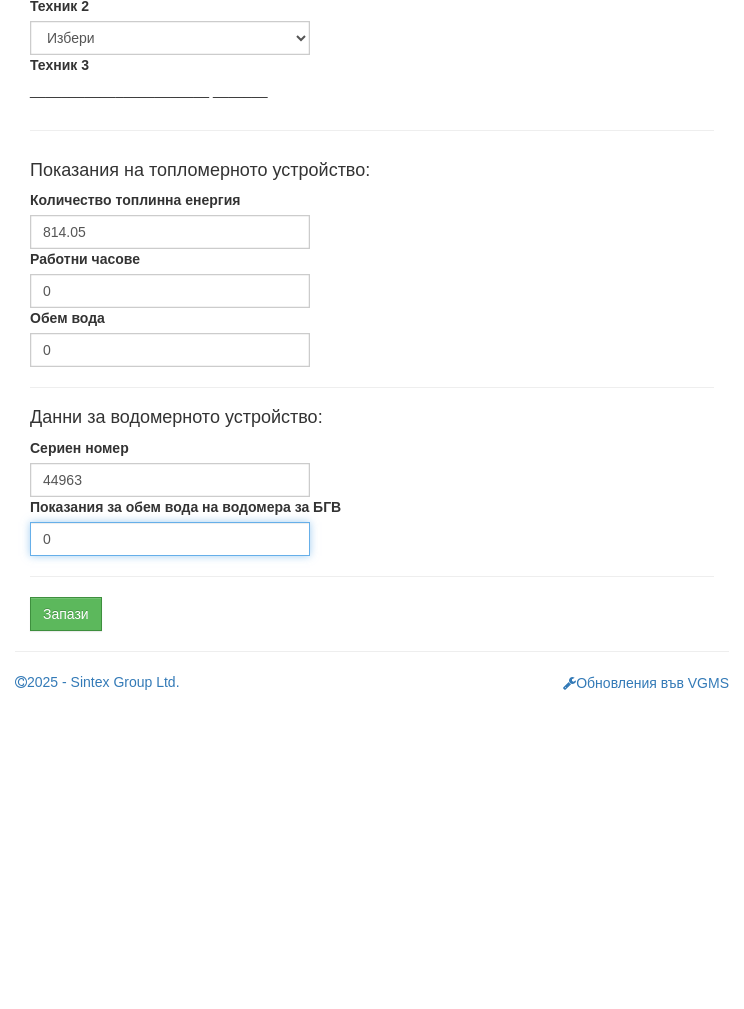 click on "0" at bounding box center [170, 843] 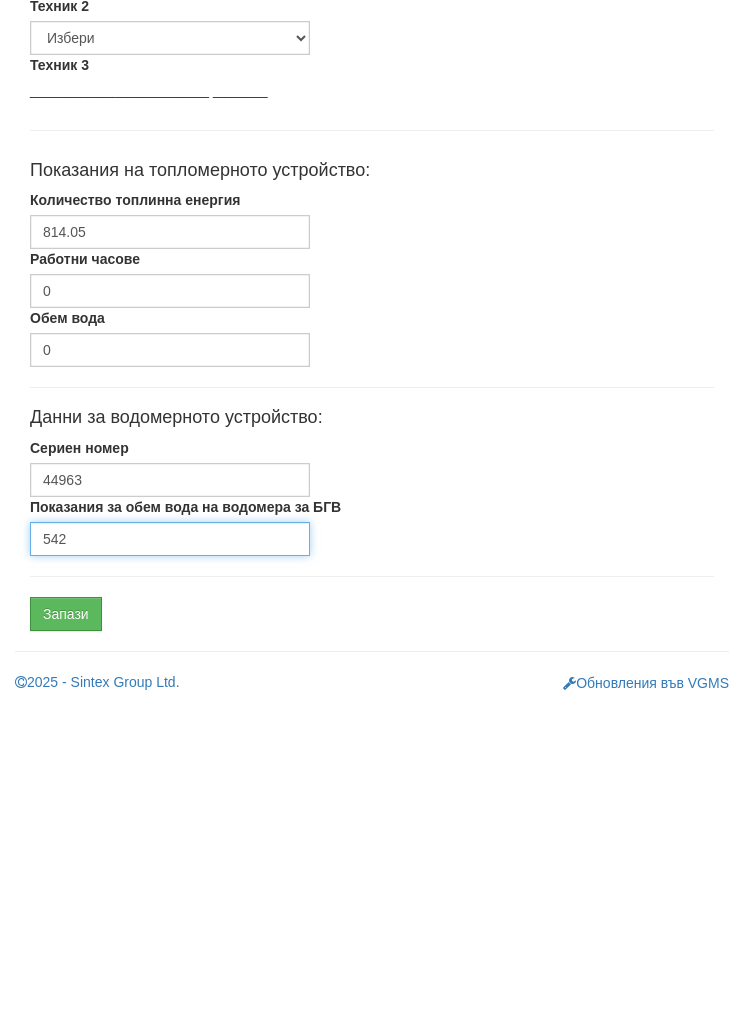 type on "542" 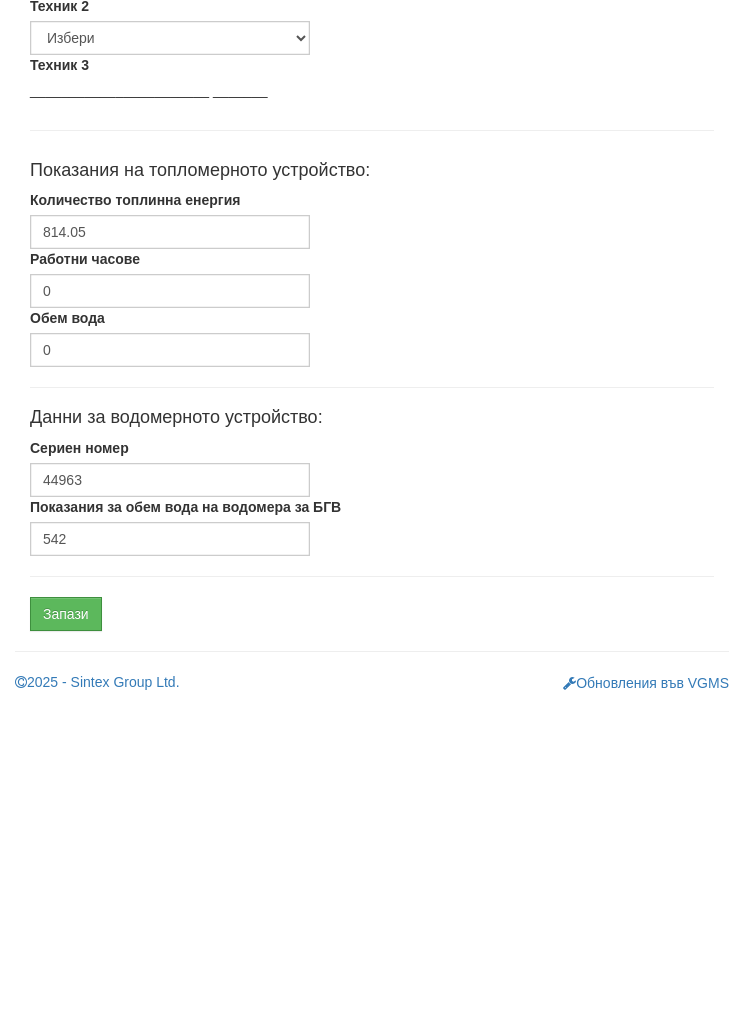 click on "Запази" at bounding box center (66, 918) 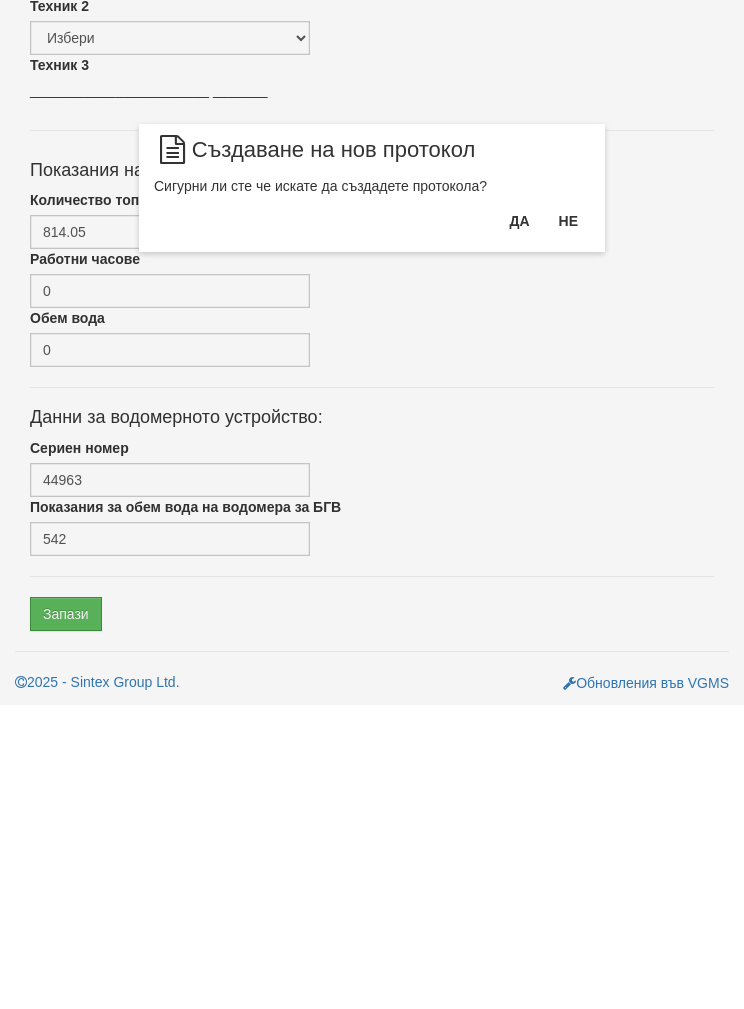 scroll, scrollTop: 372, scrollLeft: 0, axis: vertical 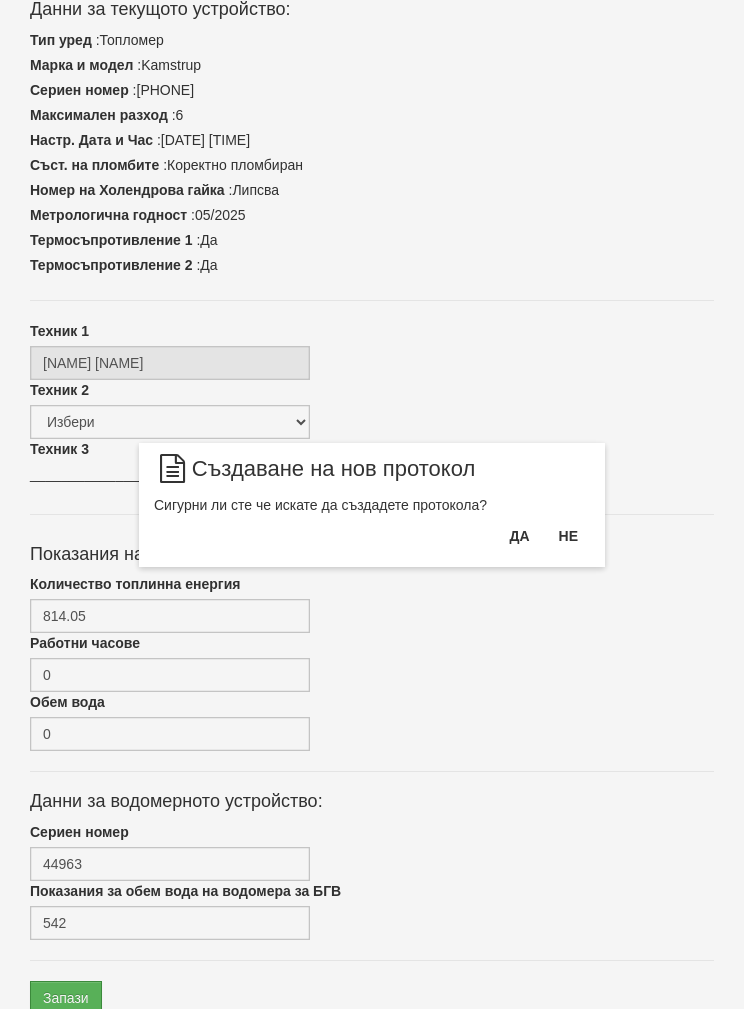 click on "Да" at bounding box center (519, 536) 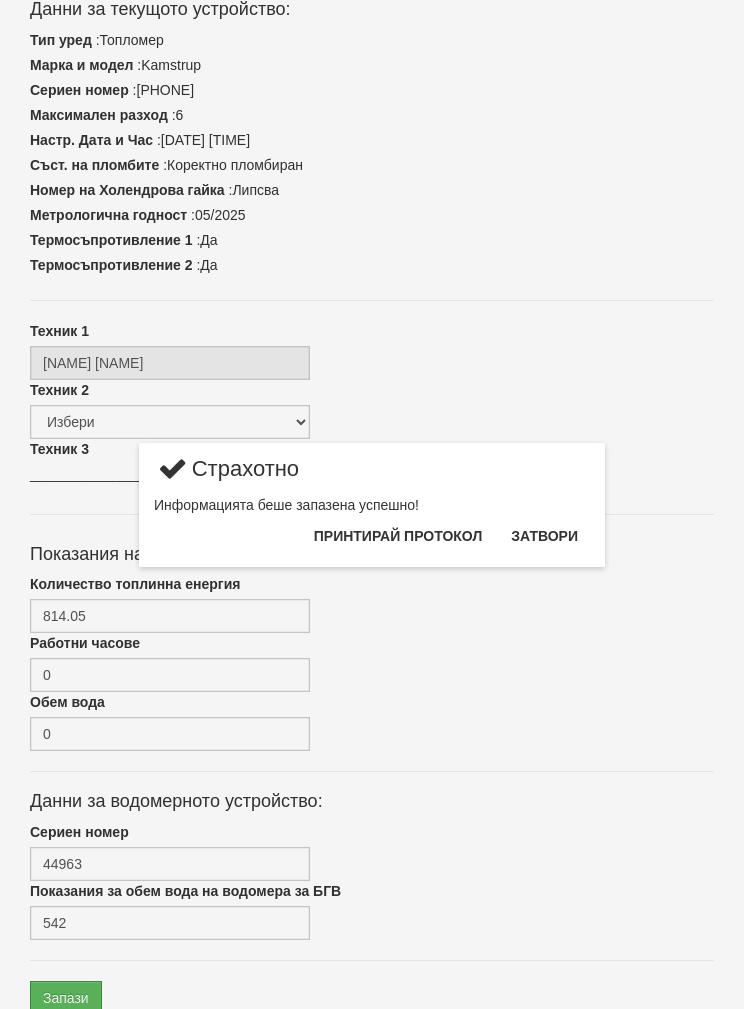 click on "Затвори" at bounding box center [544, 536] 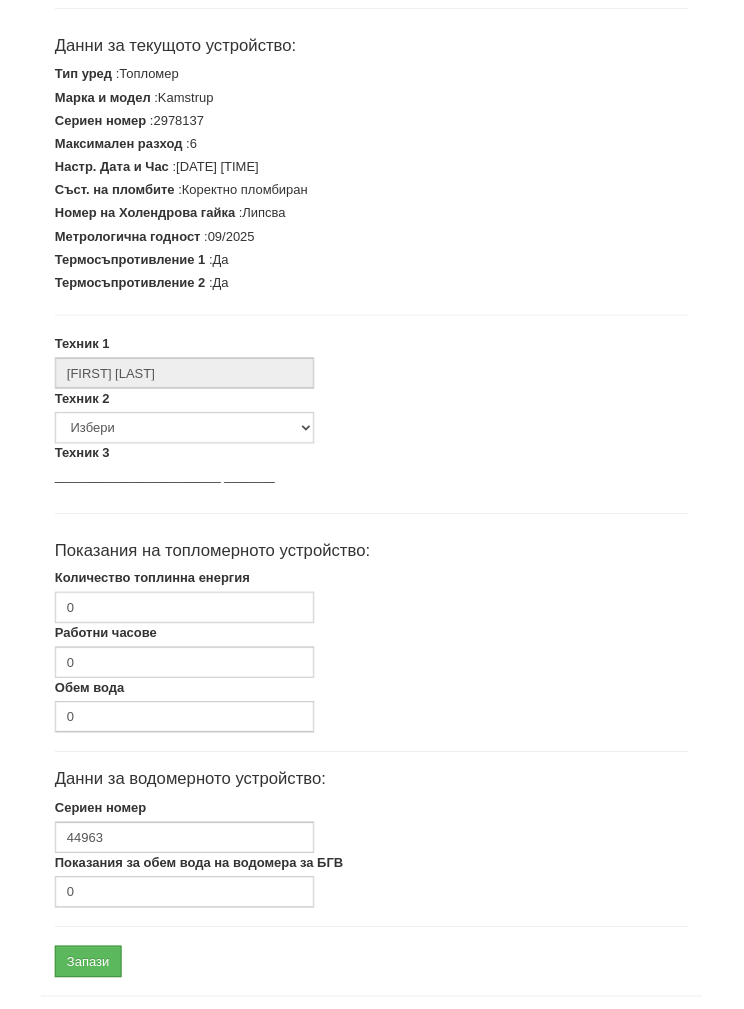scroll, scrollTop: 372, scrollLeft: 0, axis: vertical 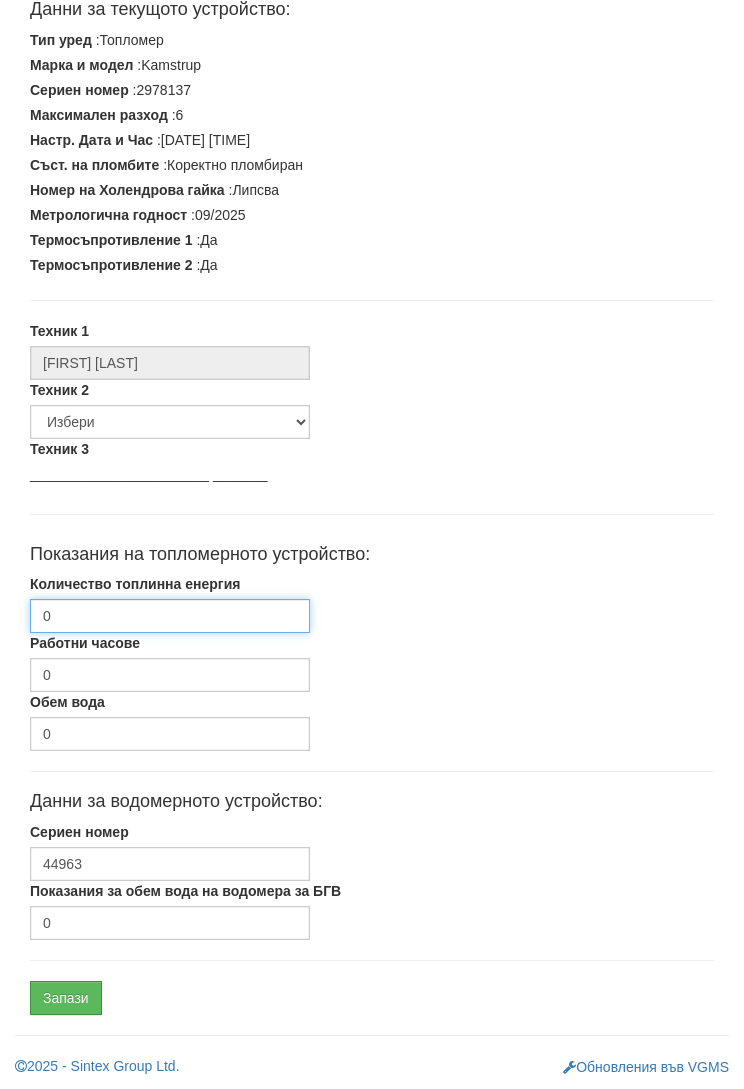 click on "0" at bounding box center (170, 616) 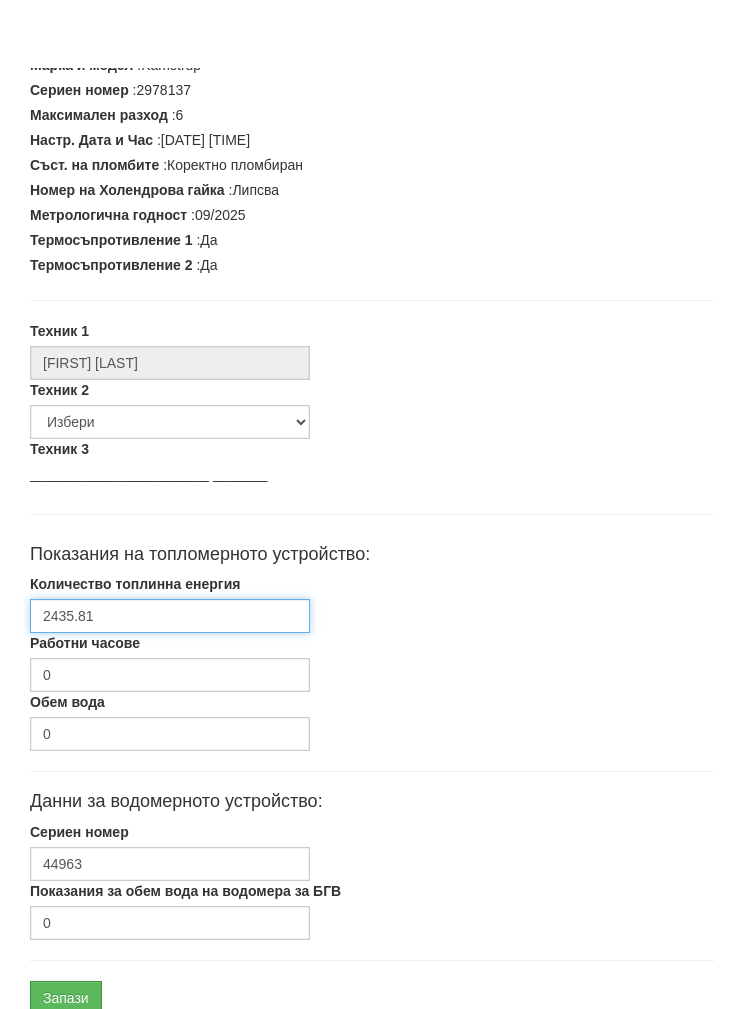 scroll, scrollTop: 452, scrollLeft: 0, axis: vertical 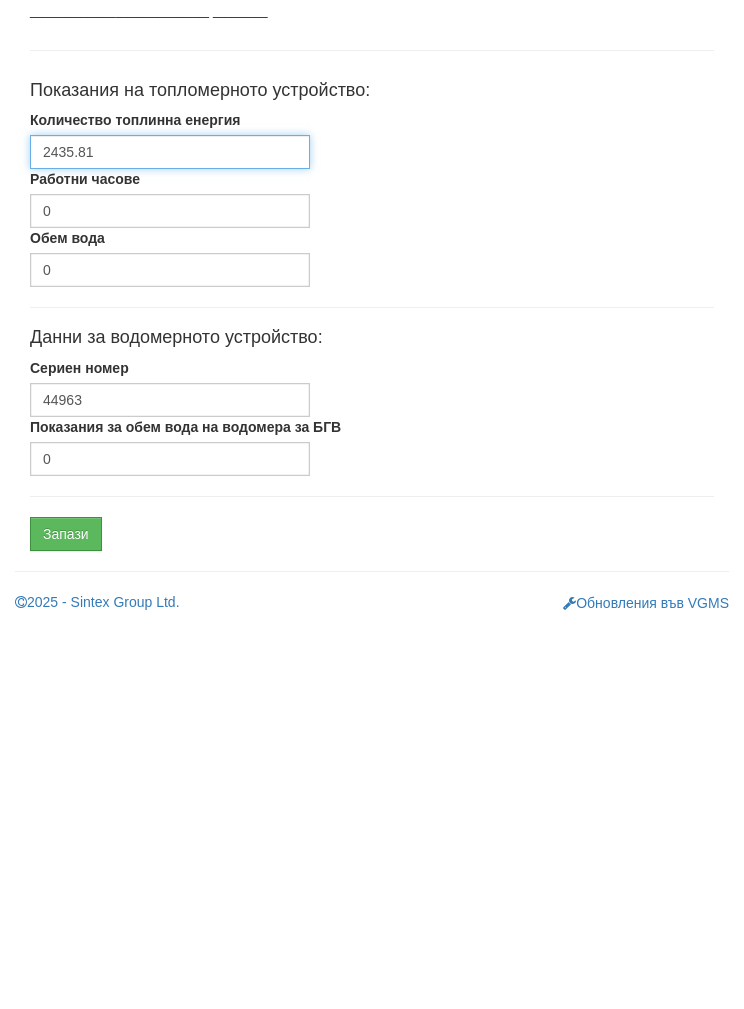 type on "2435.81" 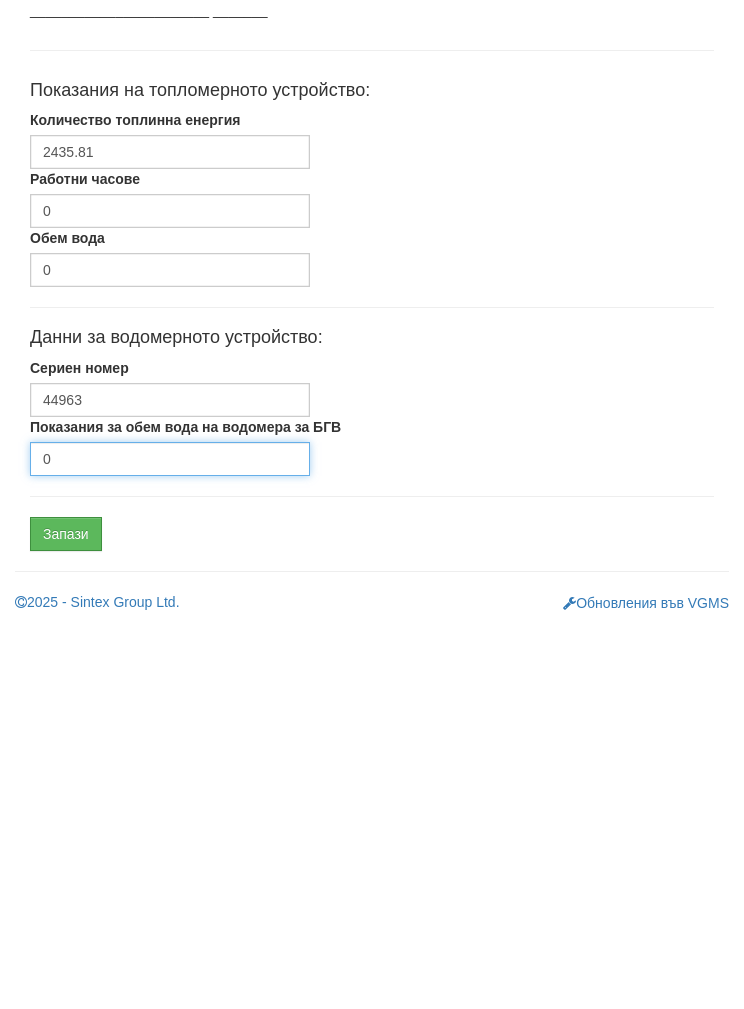 click on "0" at bounding box center [170, 843] 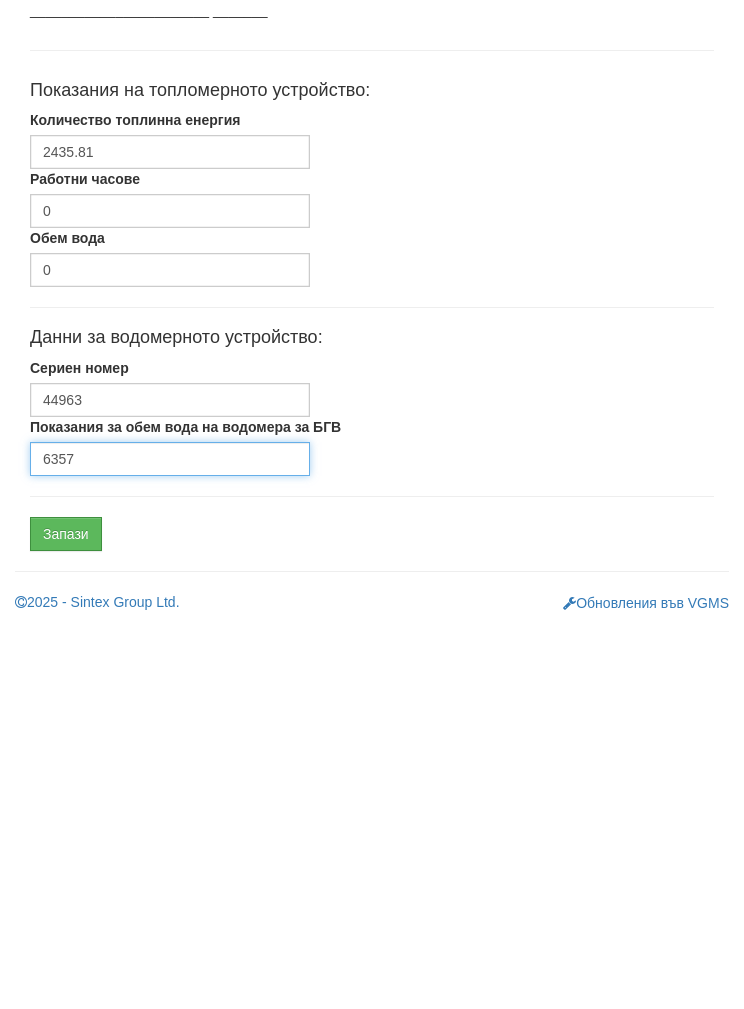 type on "6357" 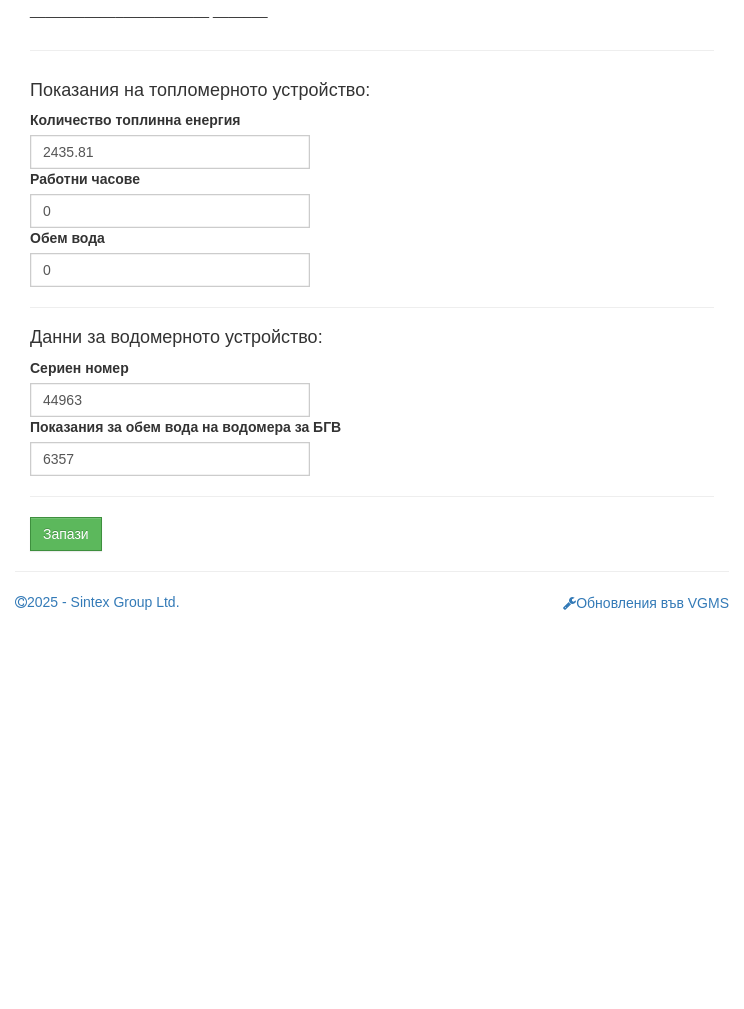 click on "Запази" at bounding box center [66, 918] 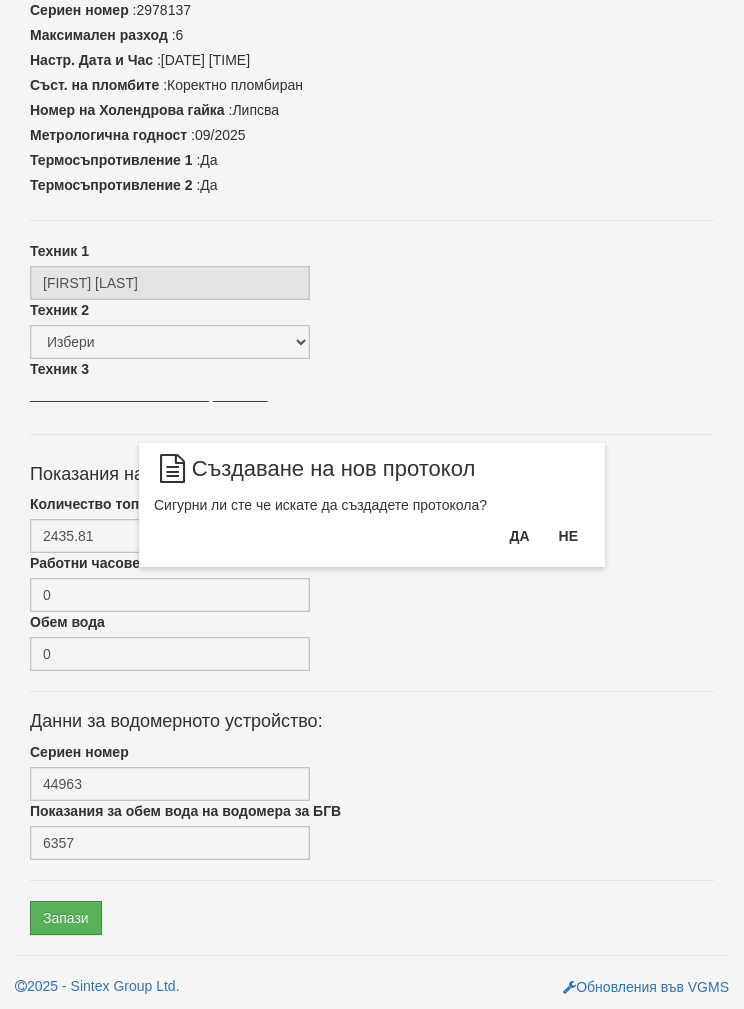 click on "Да" at bounding box center [519, 536] 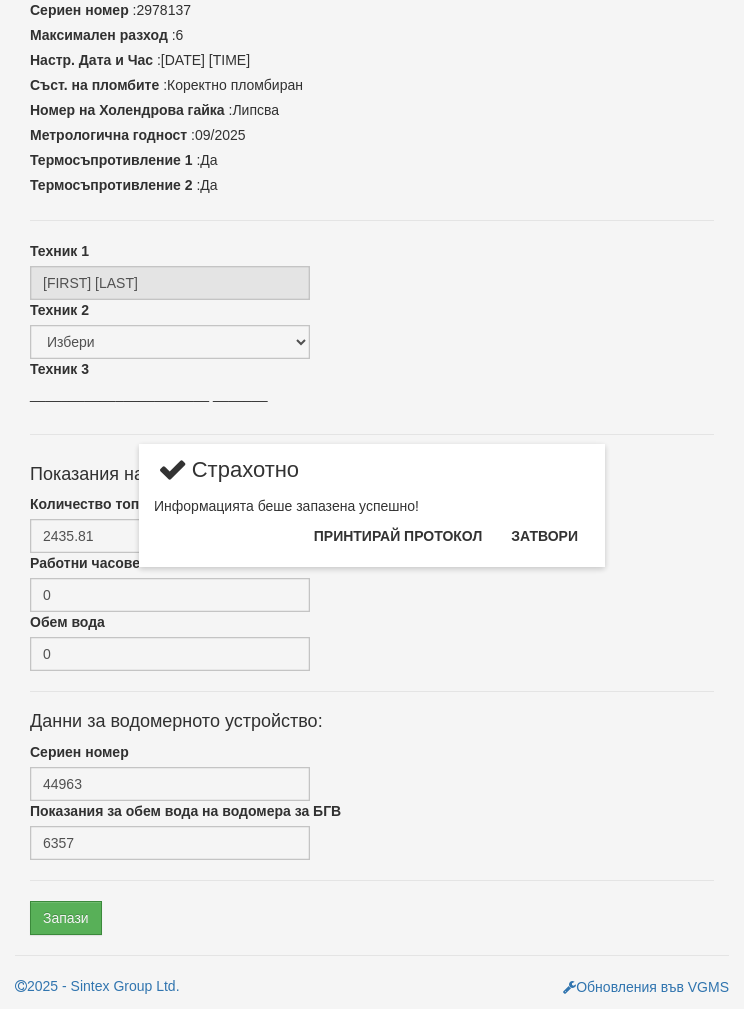 click on "Затвори" at bounding box center (544, 536) 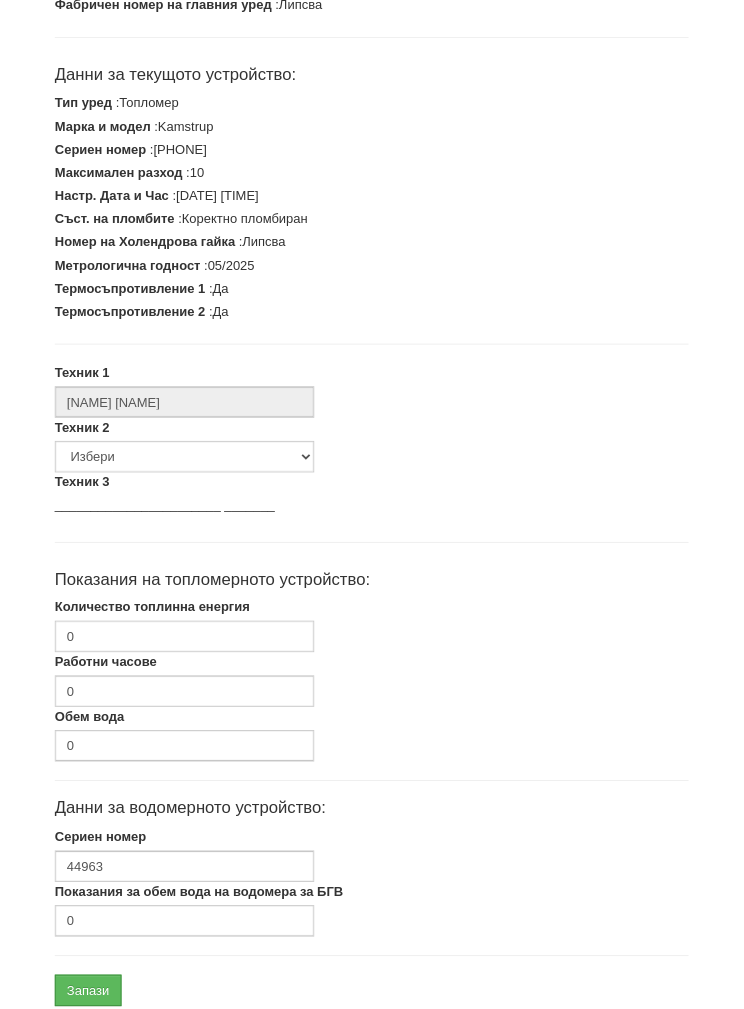 scroll, scrollTop: 372, scrollLeft: 0, axis: vertical 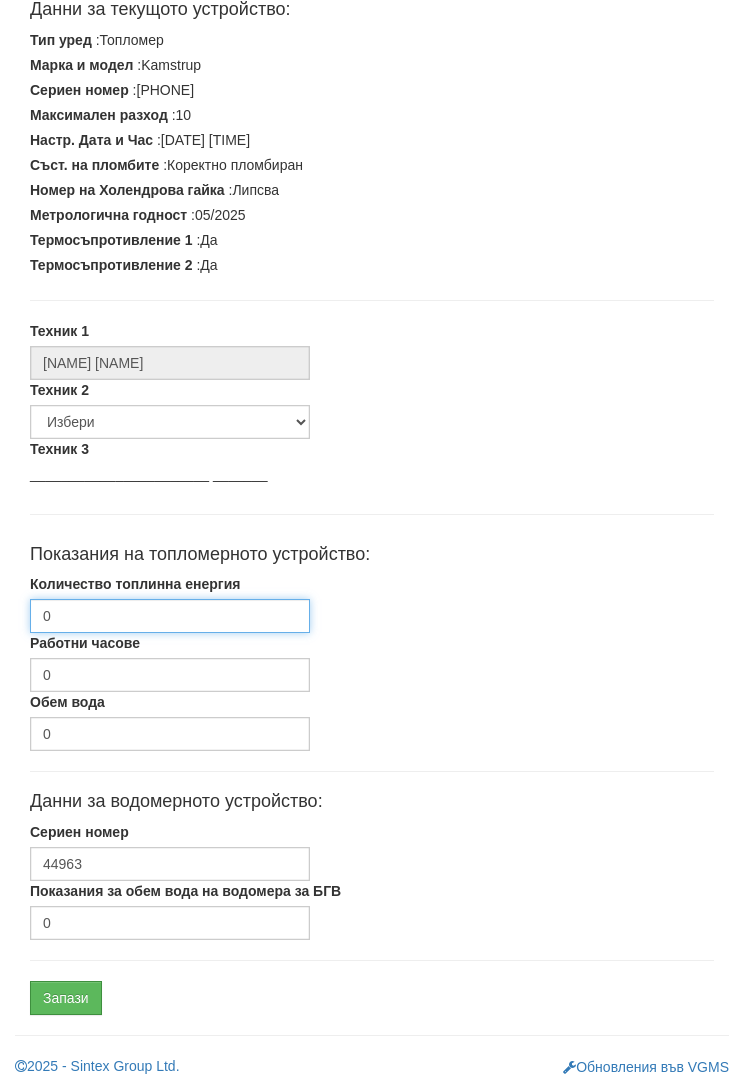 click on "0" at bounding box center (170, 616) 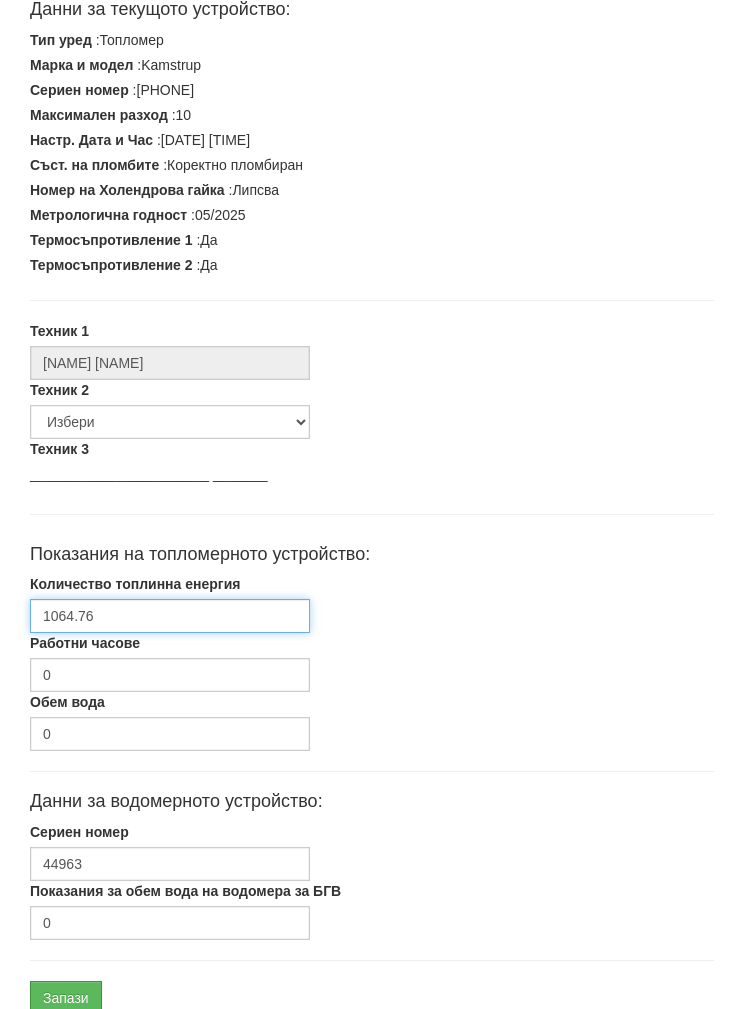 scroll, scrollTop: 452, scrollLeft: 0, axis: vertical 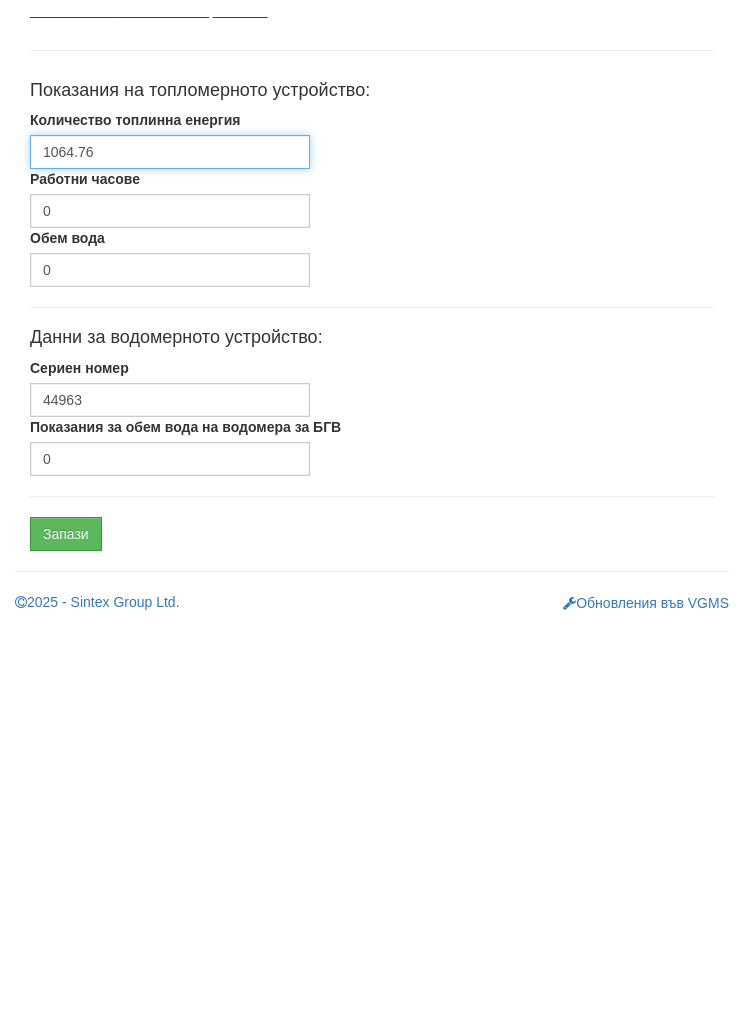 type on "1064.76" 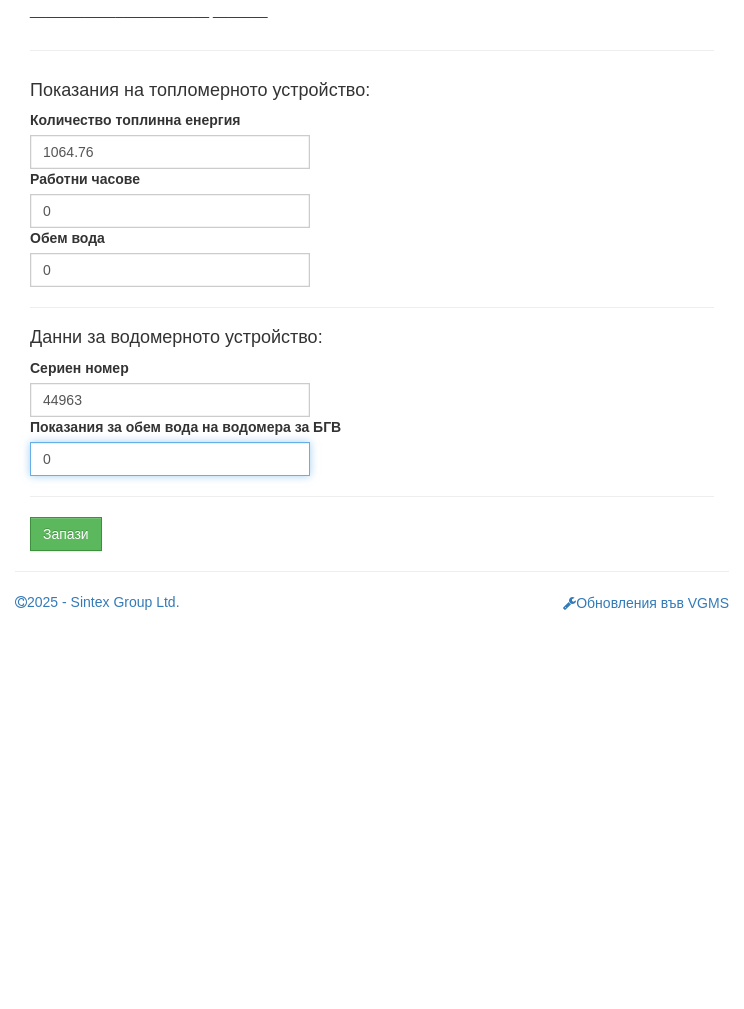 click on "0" at bounding box center (170, 843) 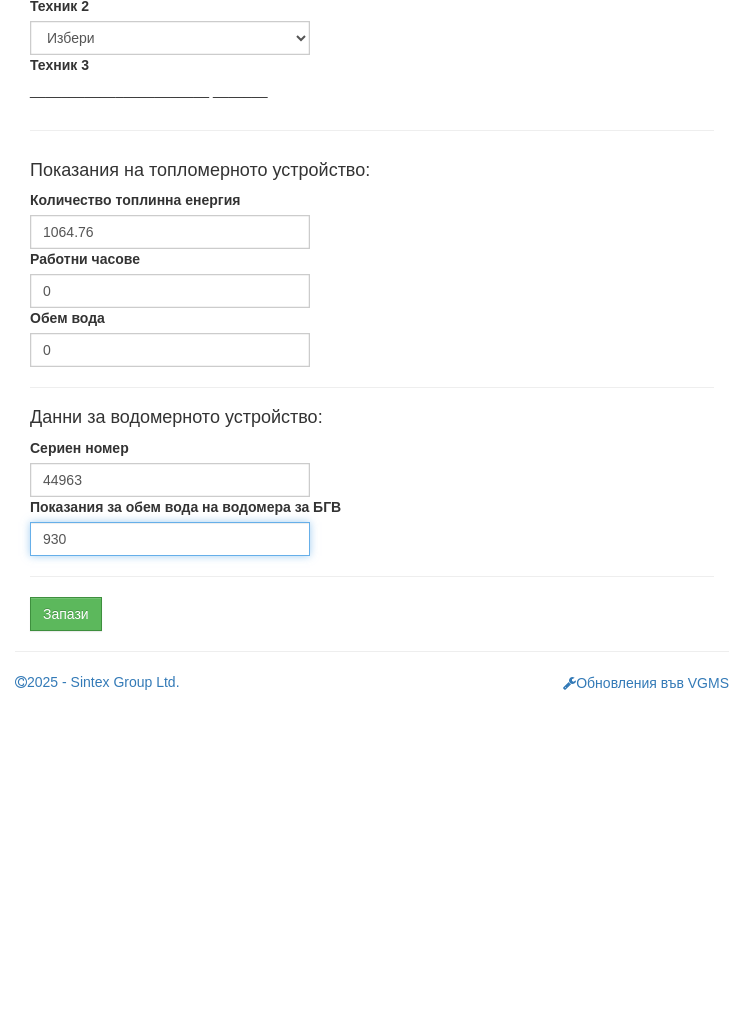 type on "930" 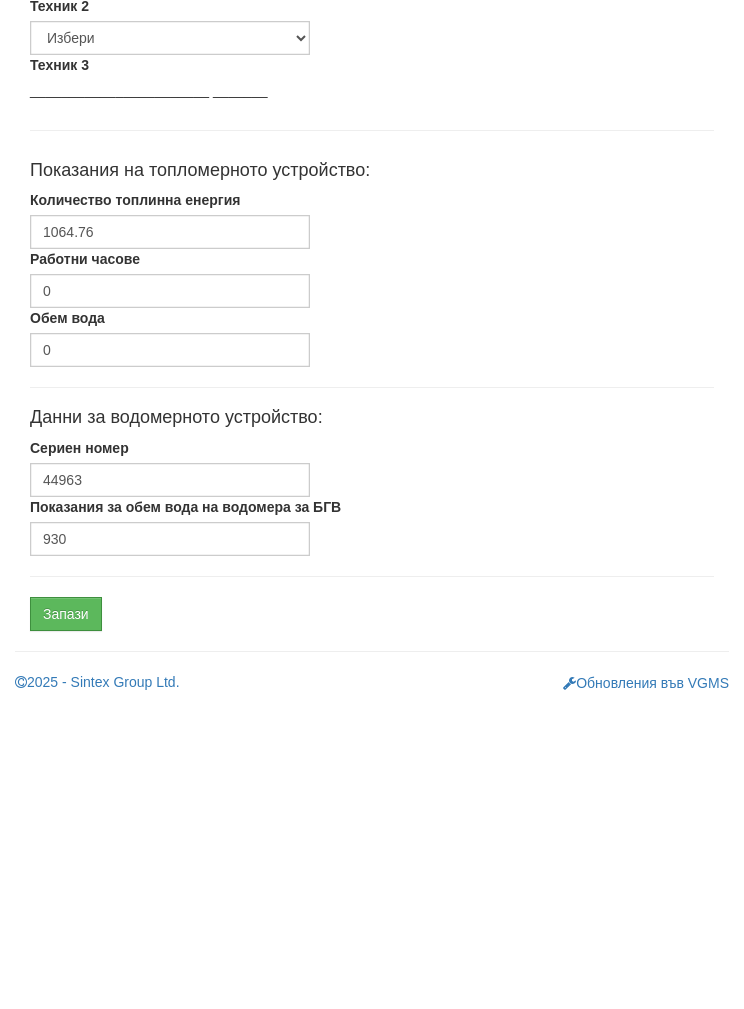 click on "Запази" at bounding box center (66, 918) 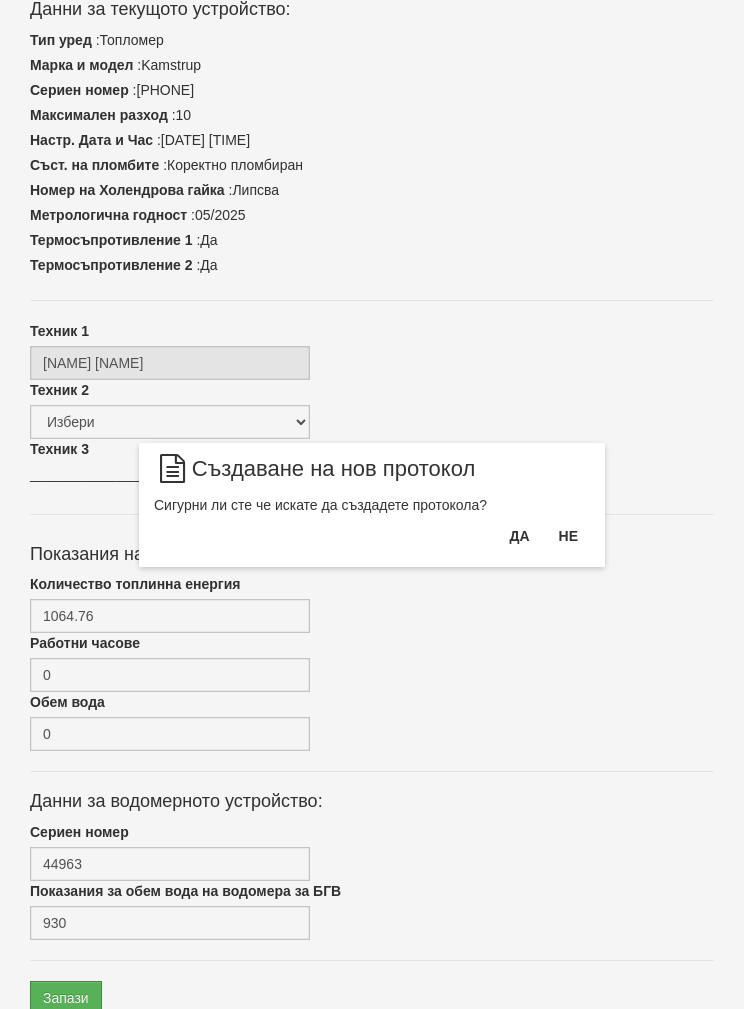 click on "Да" at bounding box center [519, 536] 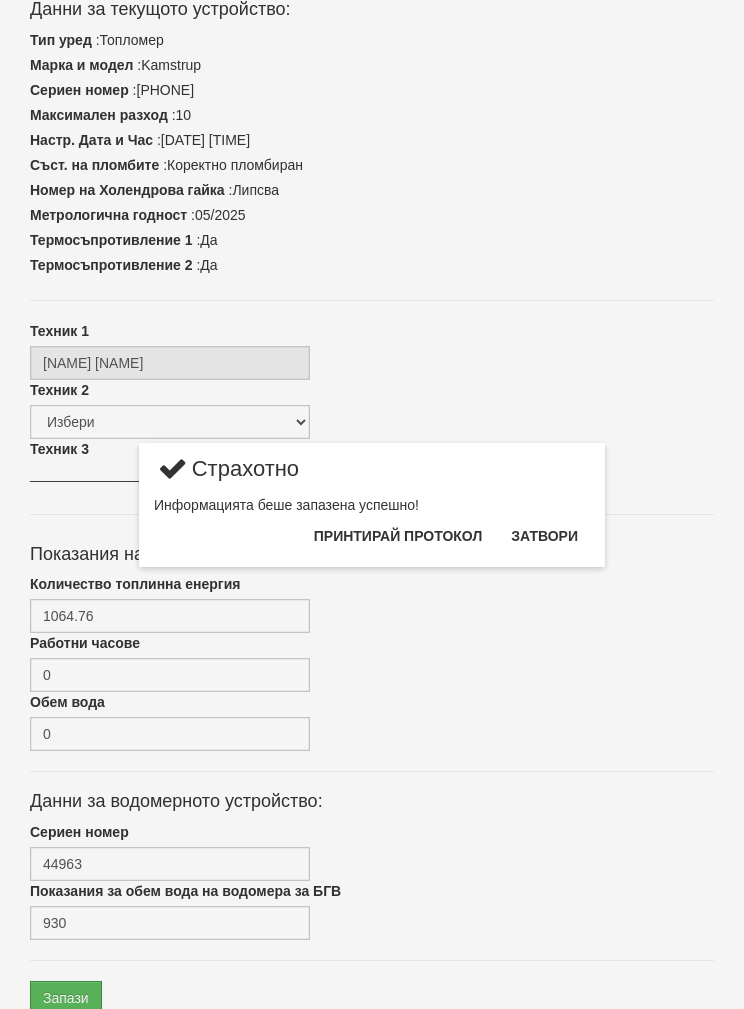 click on "Затвори" at bounding box center (544, 536) 